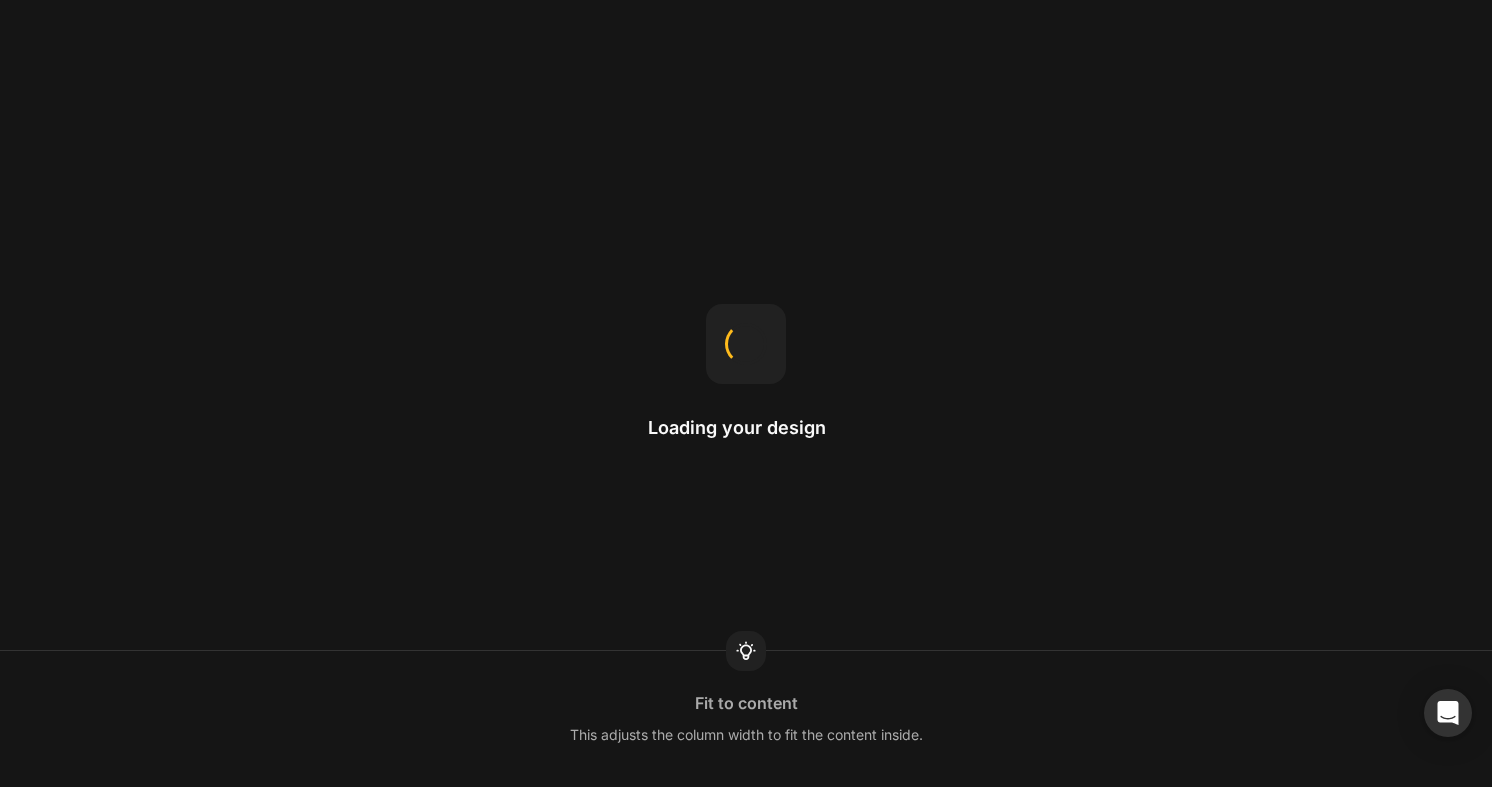 scroll, scrollTop: 0, scrollLeft: 0, axis: both 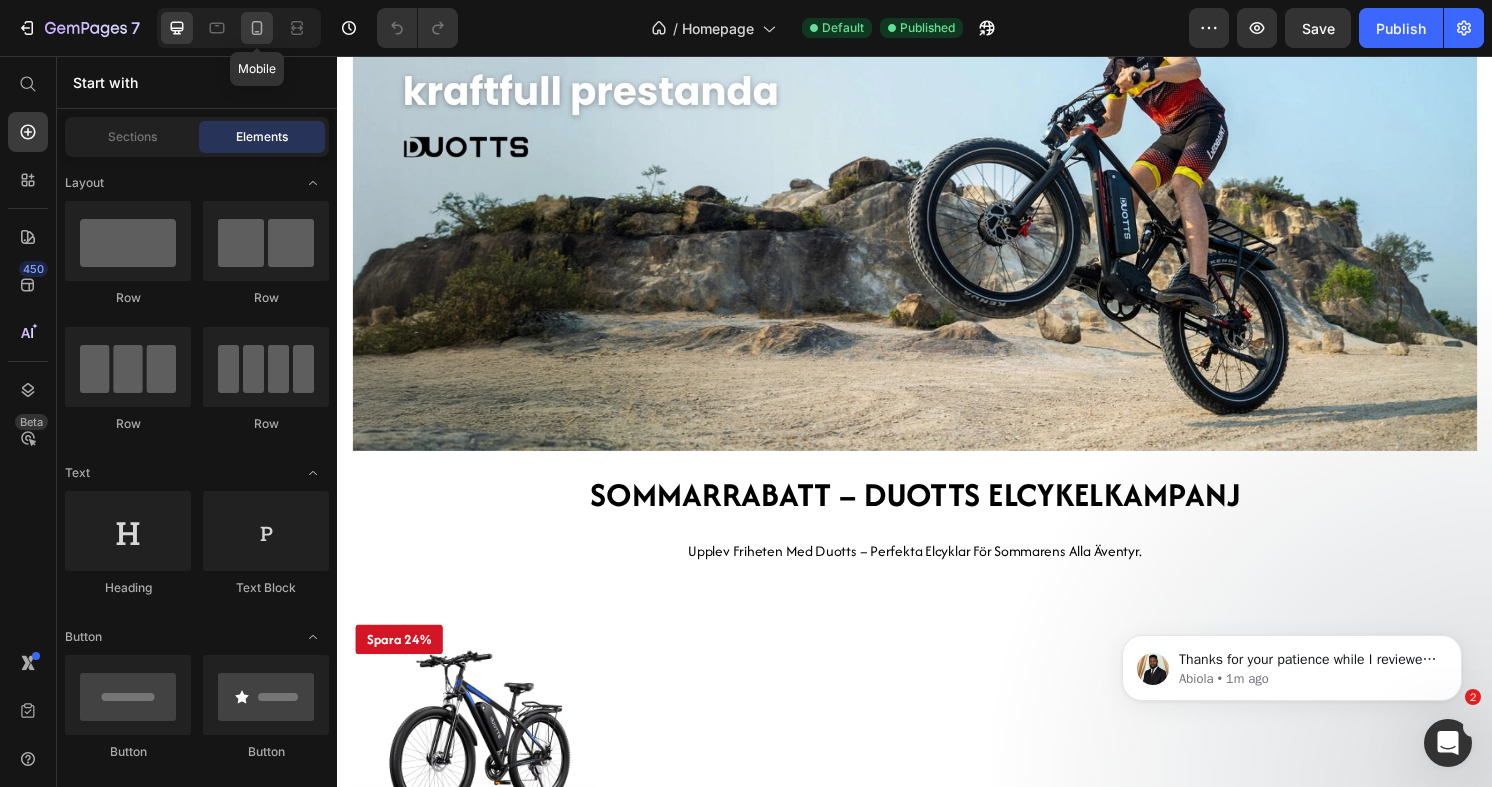 click 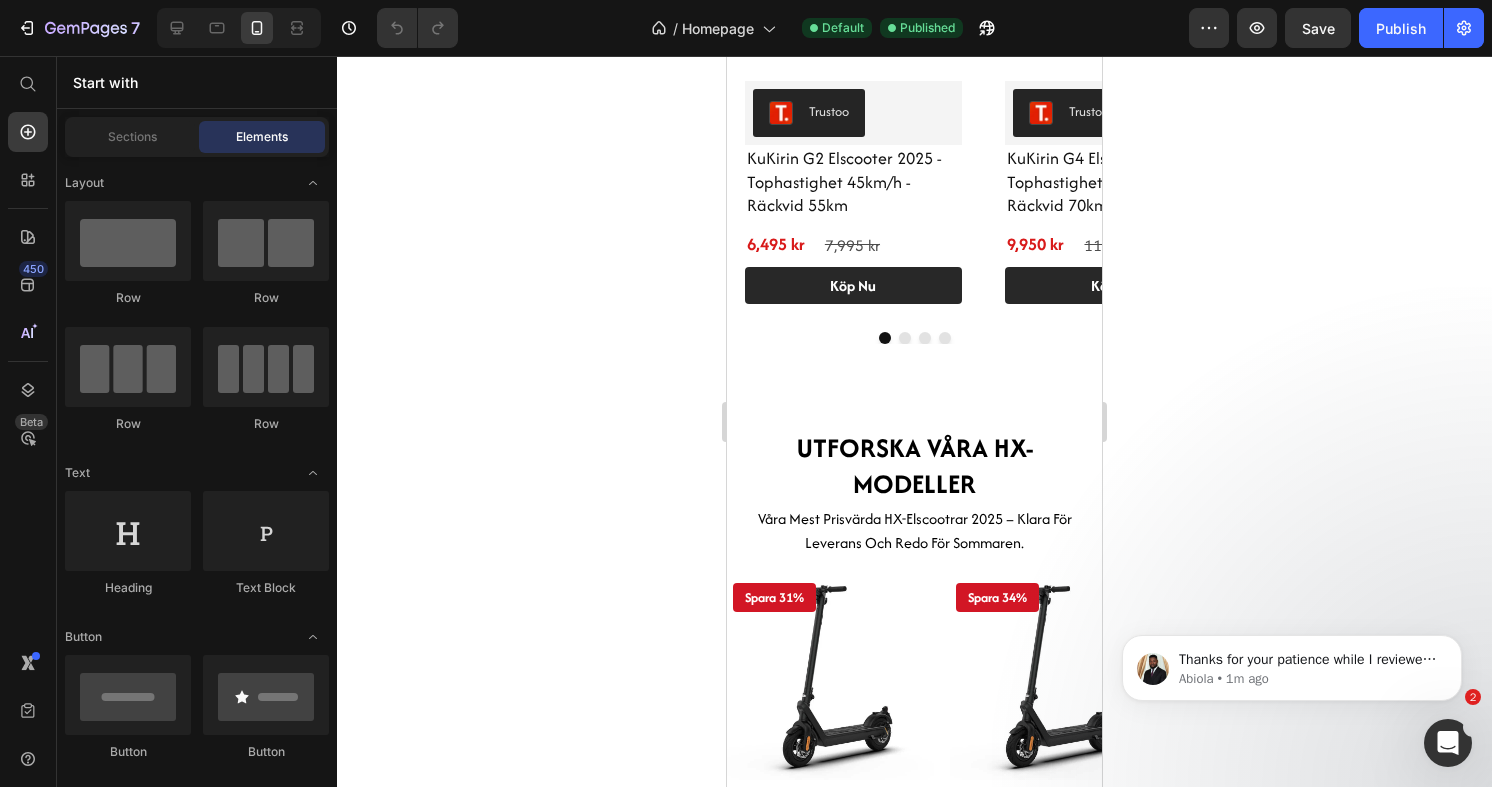 scroll, scrollTop: 2118, scrollLeft: 0, axis: vertical 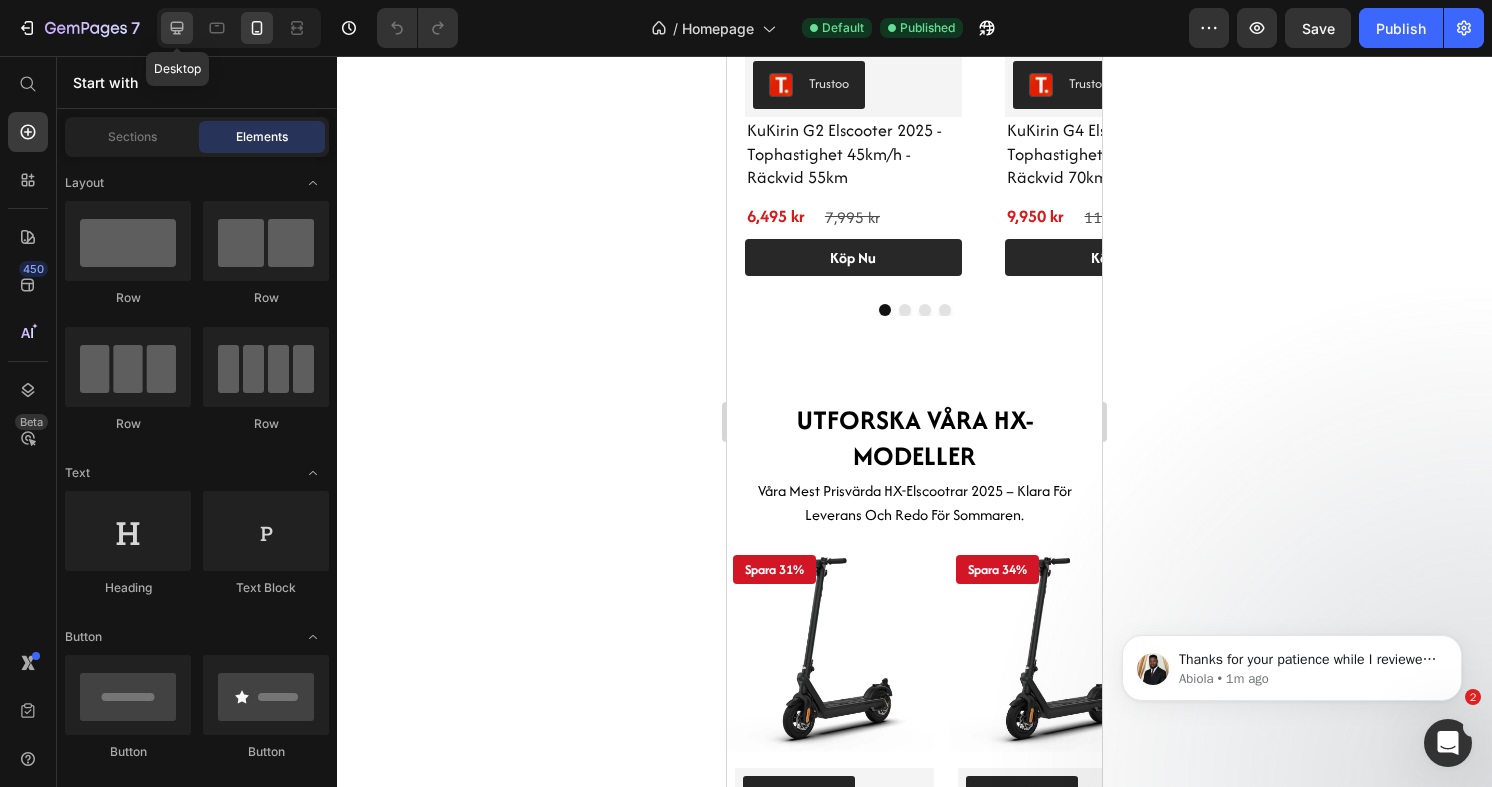 click 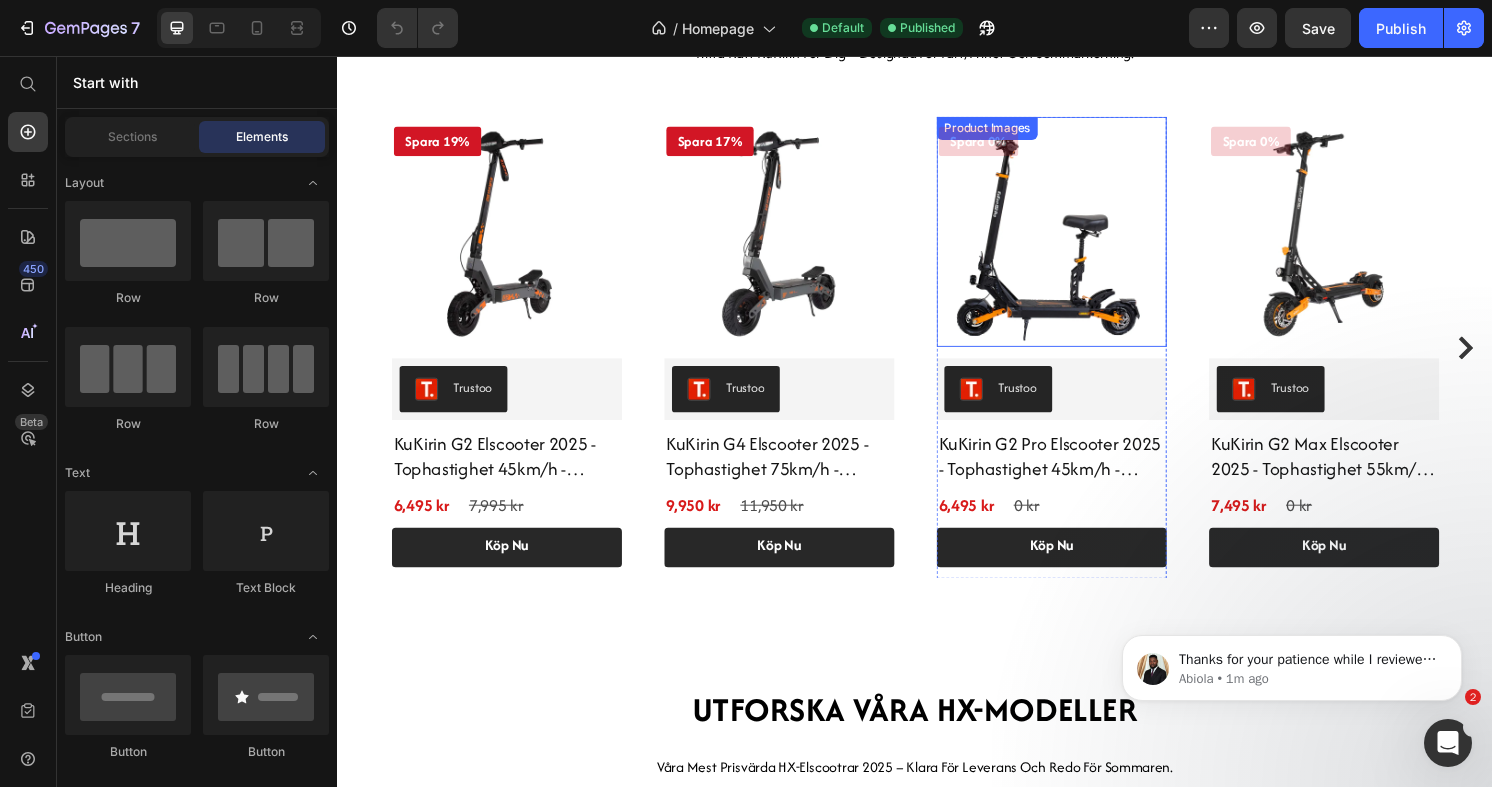 scroll, scrollTop: 2188, scrollLeft: 0, axis: vertical 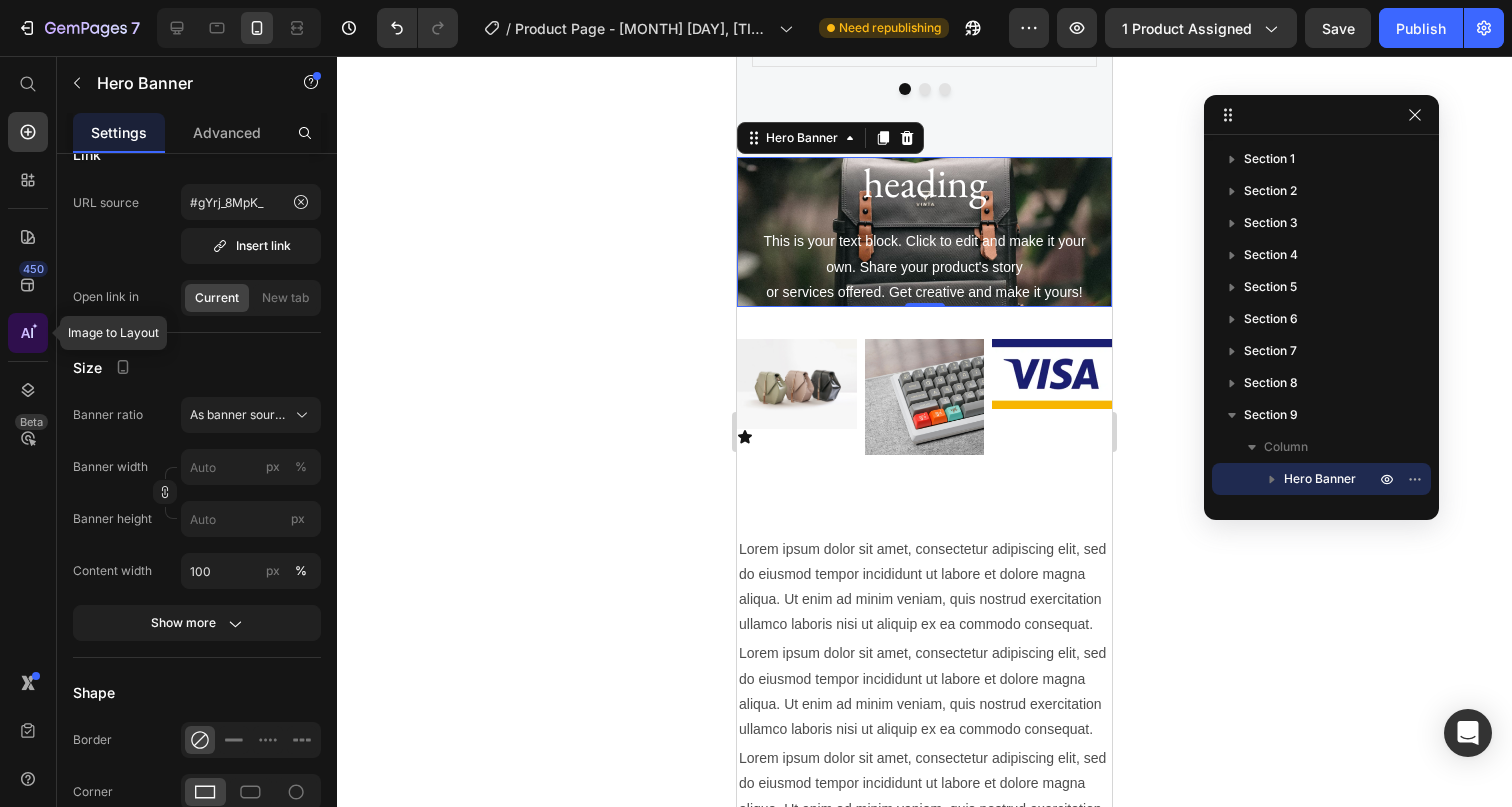 click 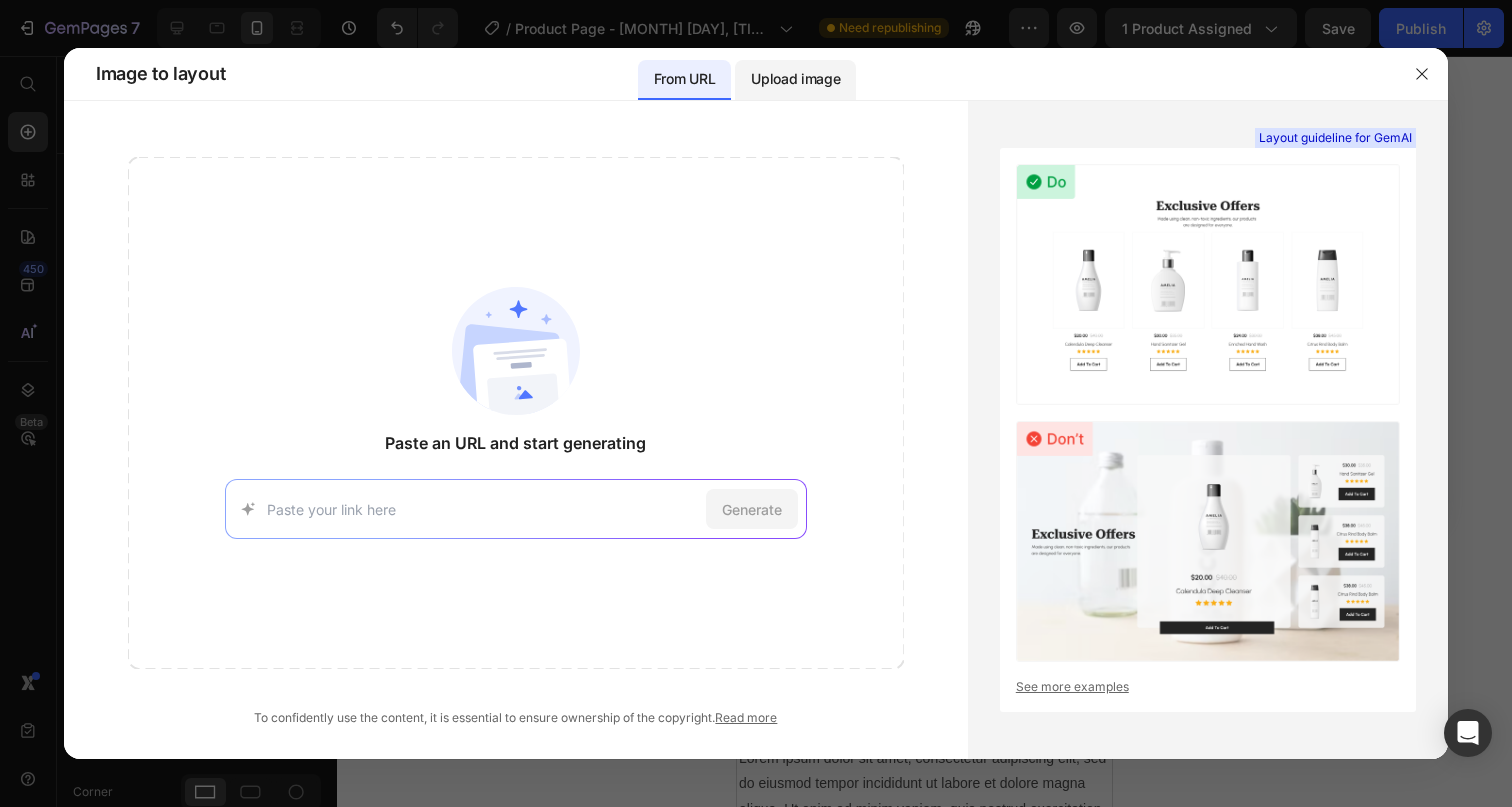 click on "Upload image" at bounding box center [795, 79] 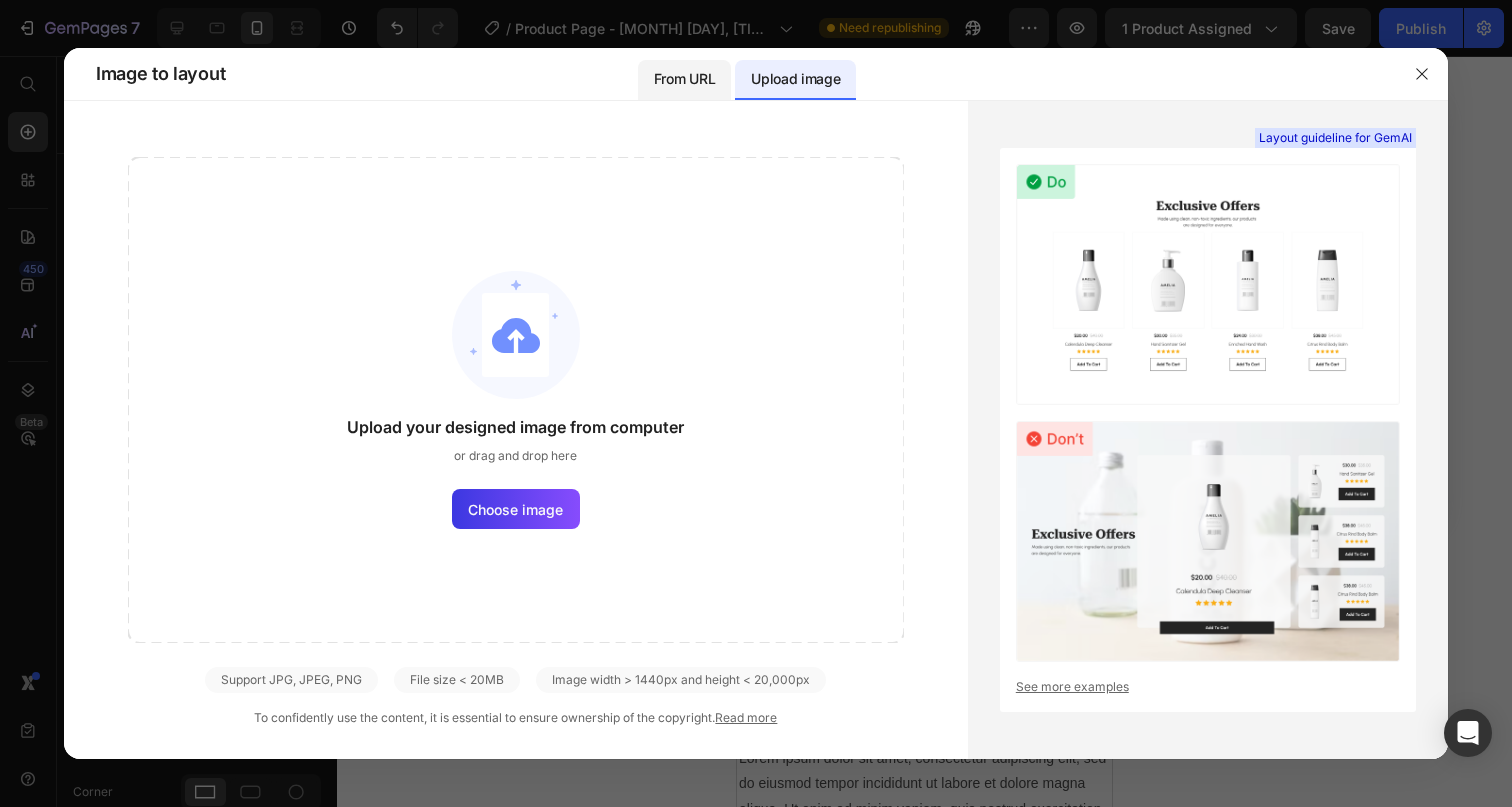 click on "From URL" at bounding box center (684, 79) 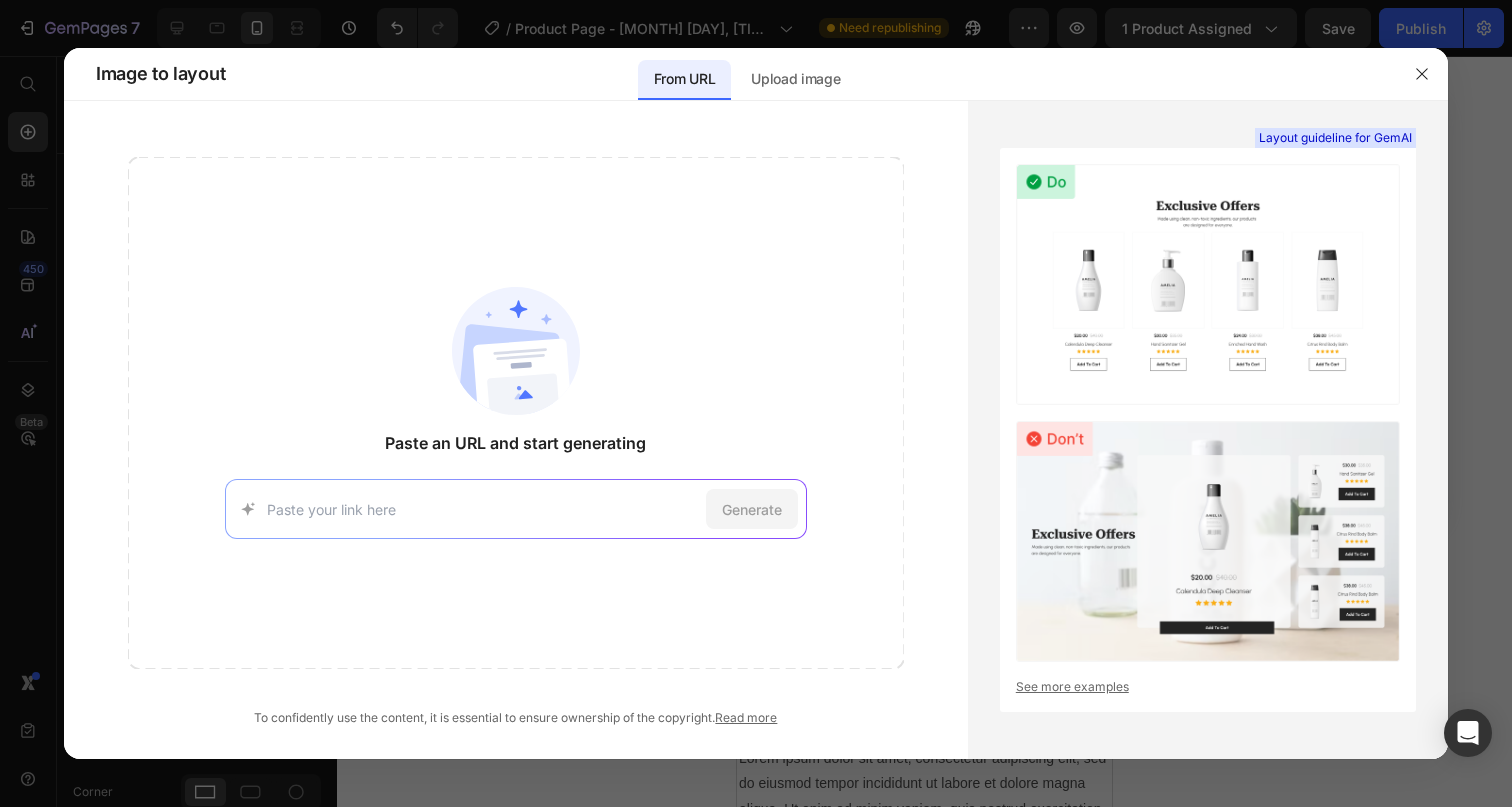 click at bounding box center [482, 509] 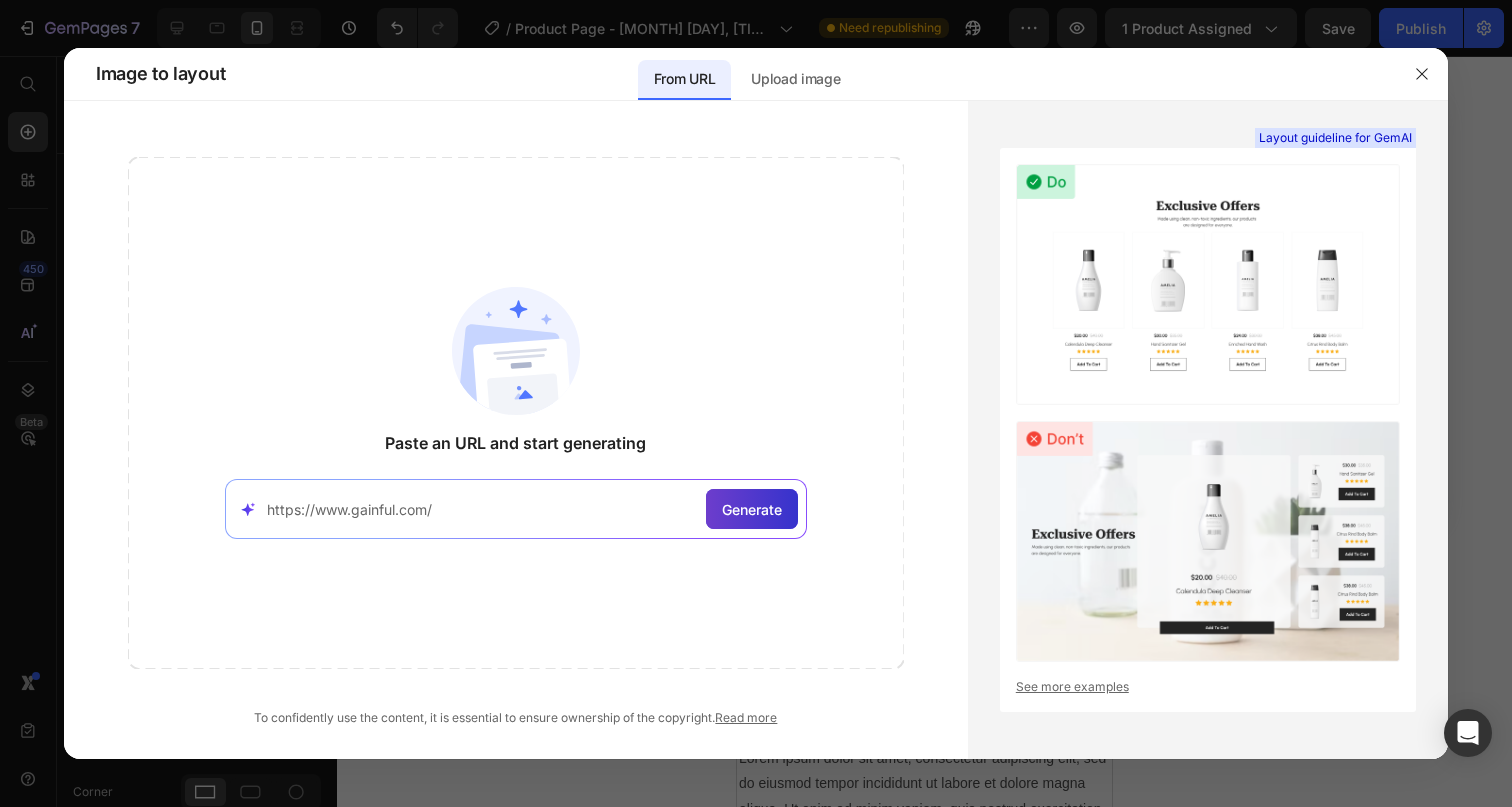 type on "https://www.gainful.com/" 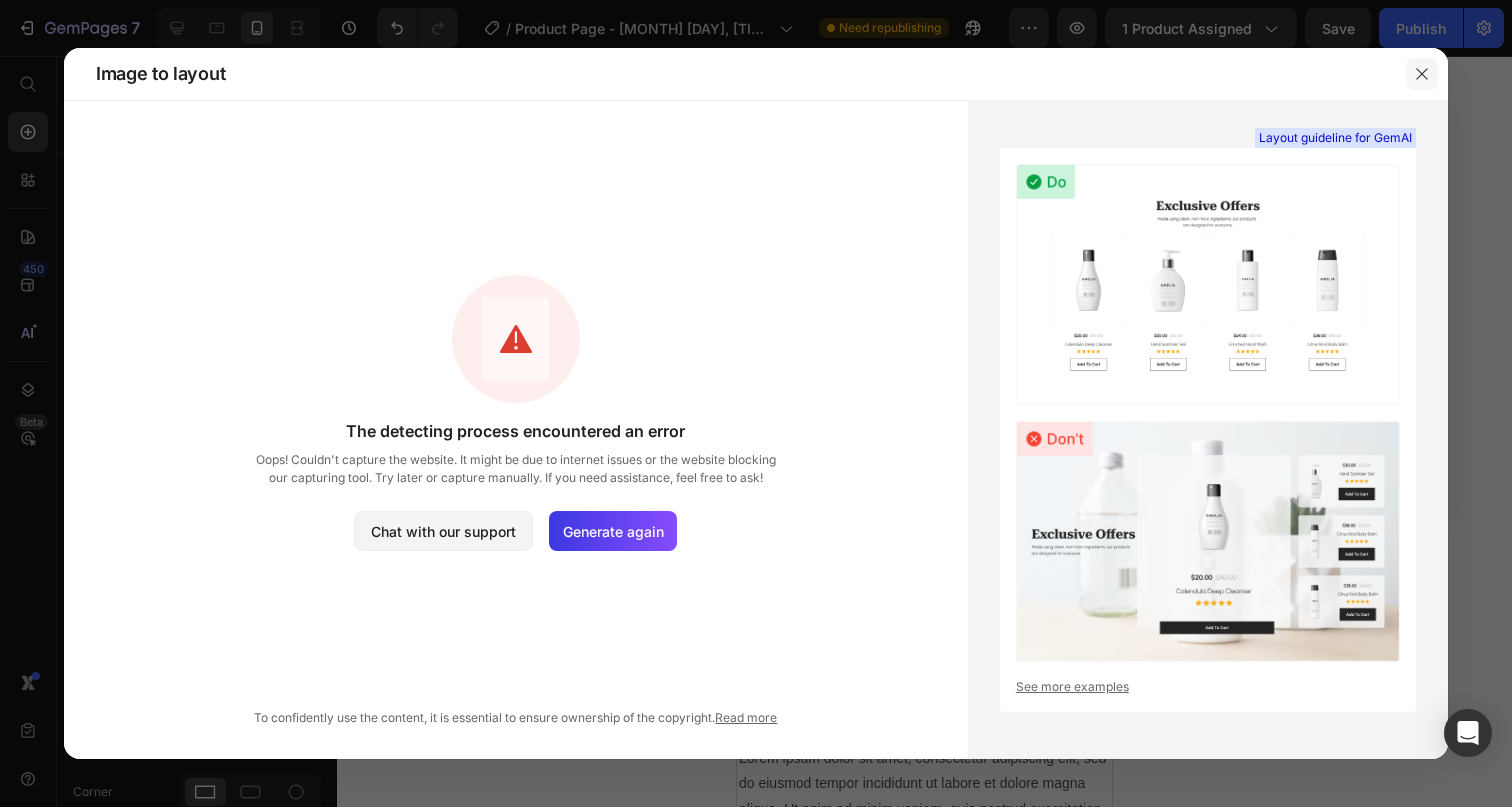 click 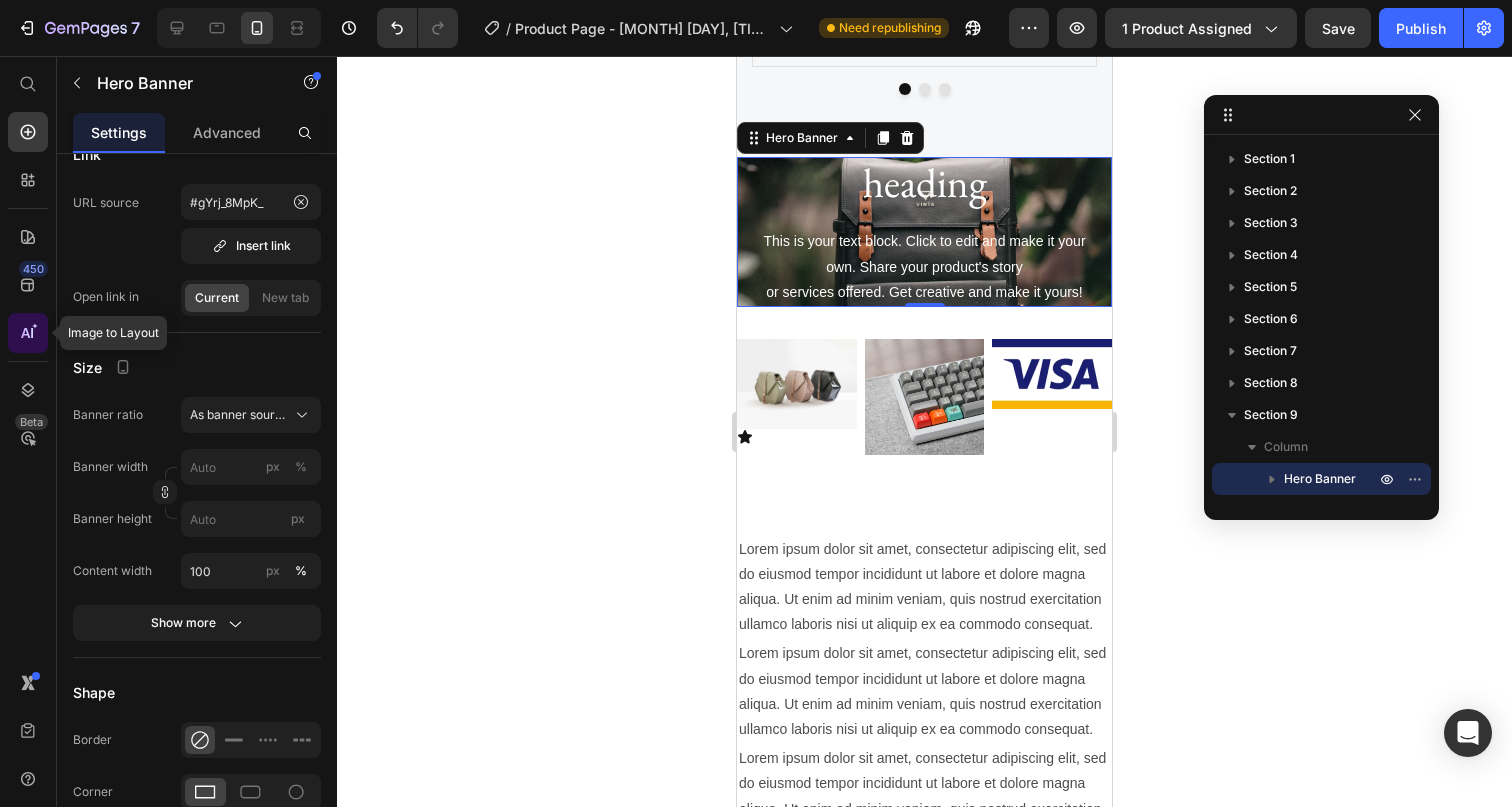 click 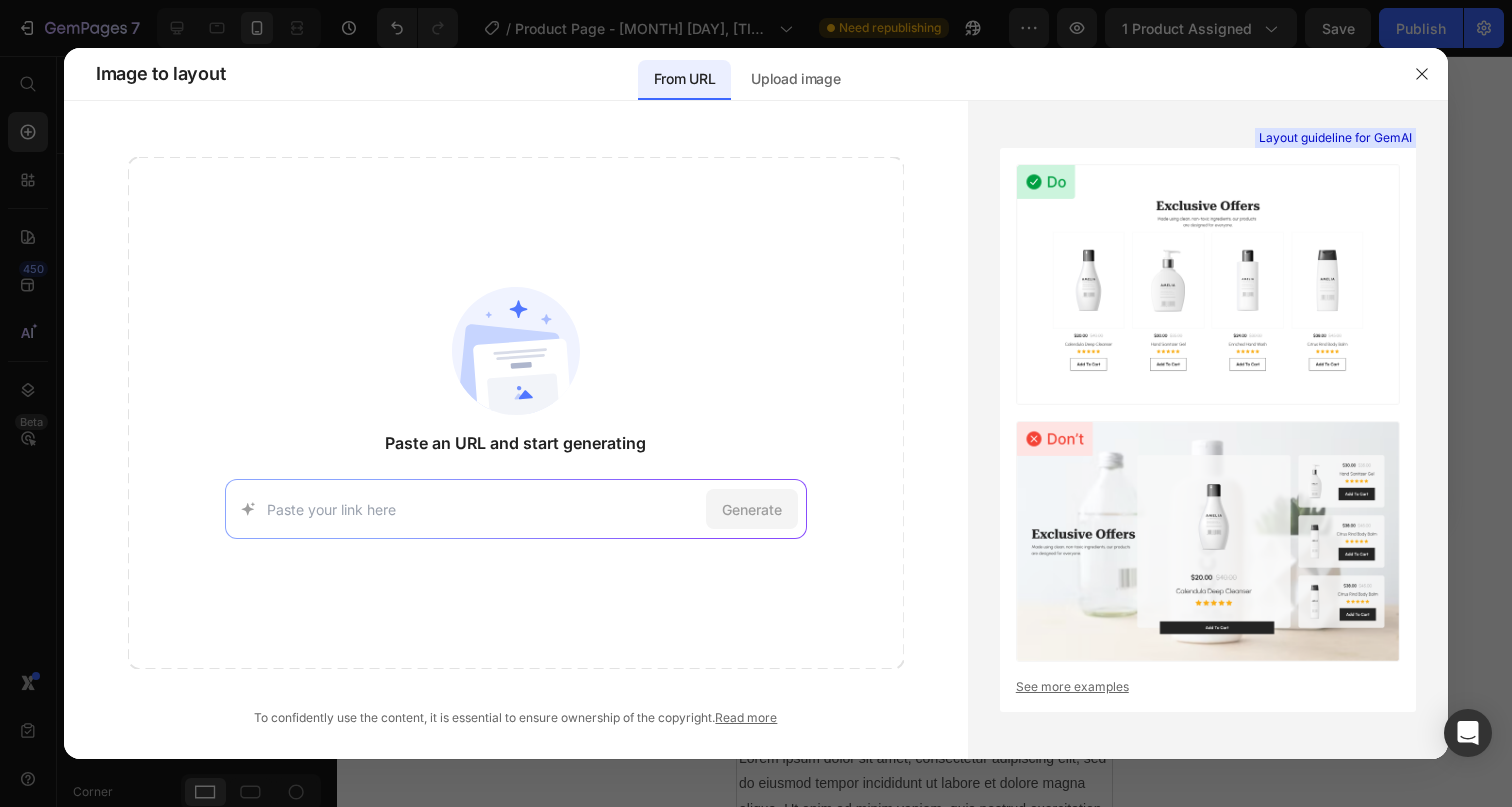 click at bounding box center [756, 403] 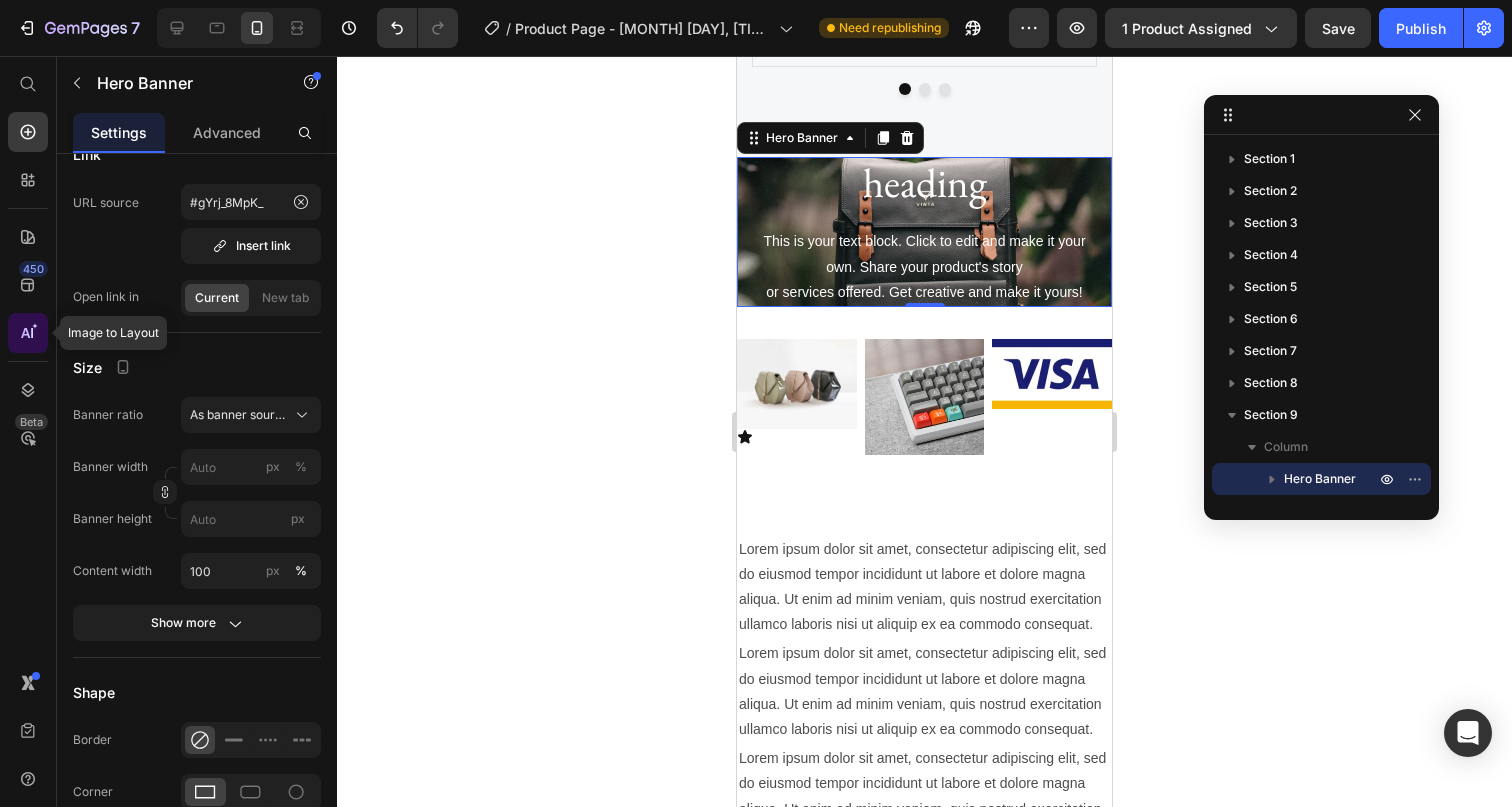 click 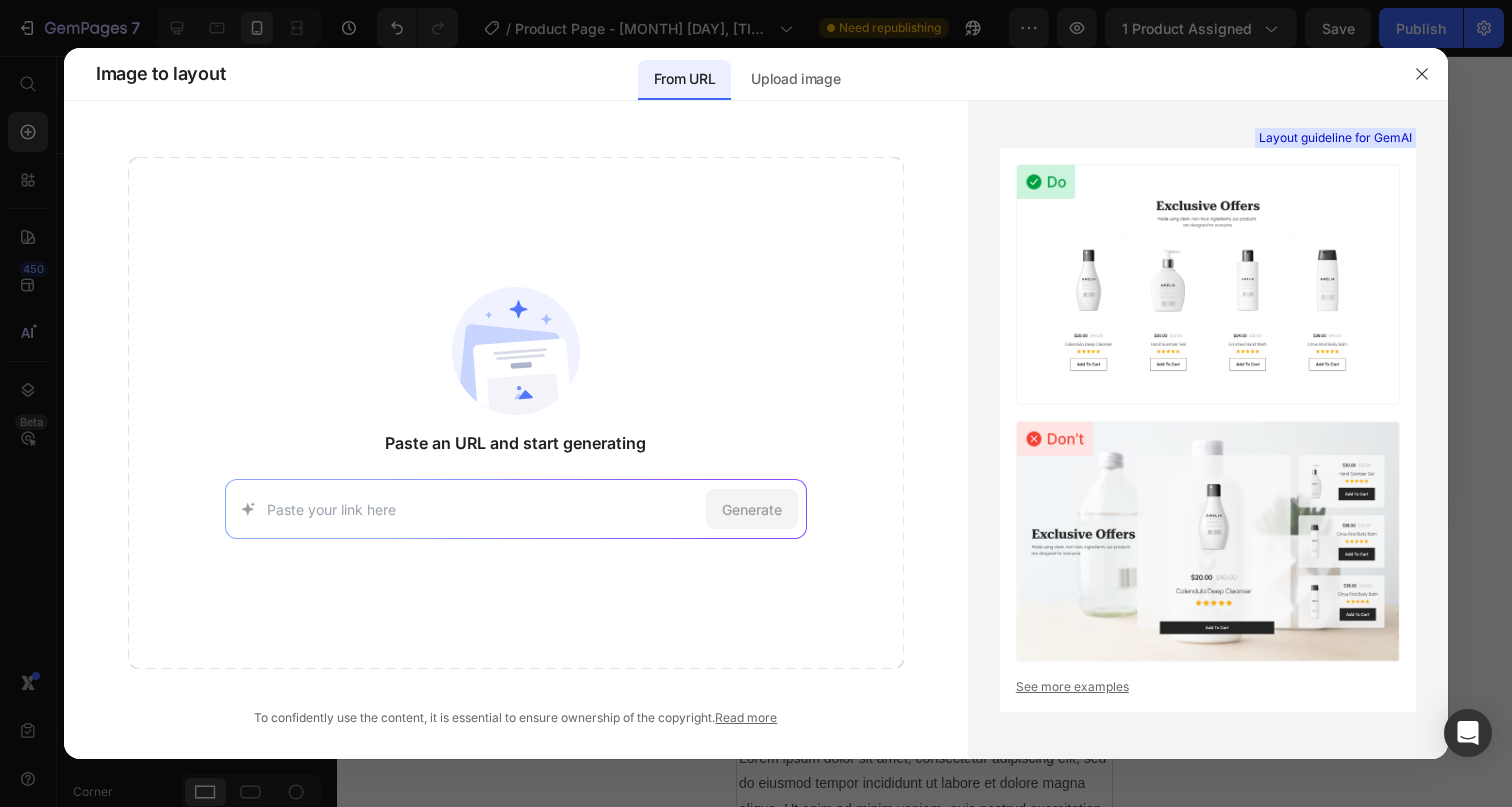 click on "From URL" 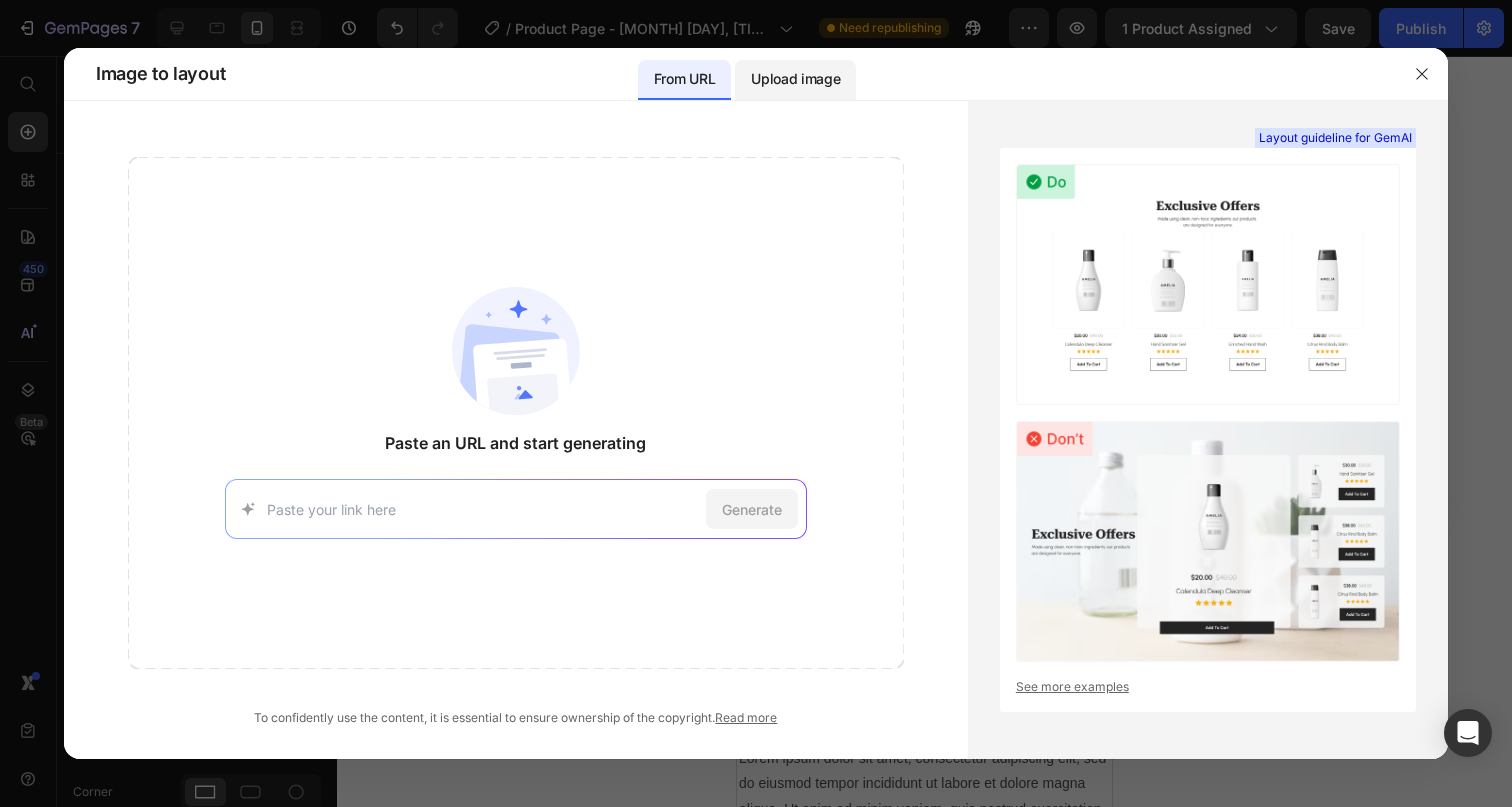 click on "Upload image" at bounding box center (795, 80) 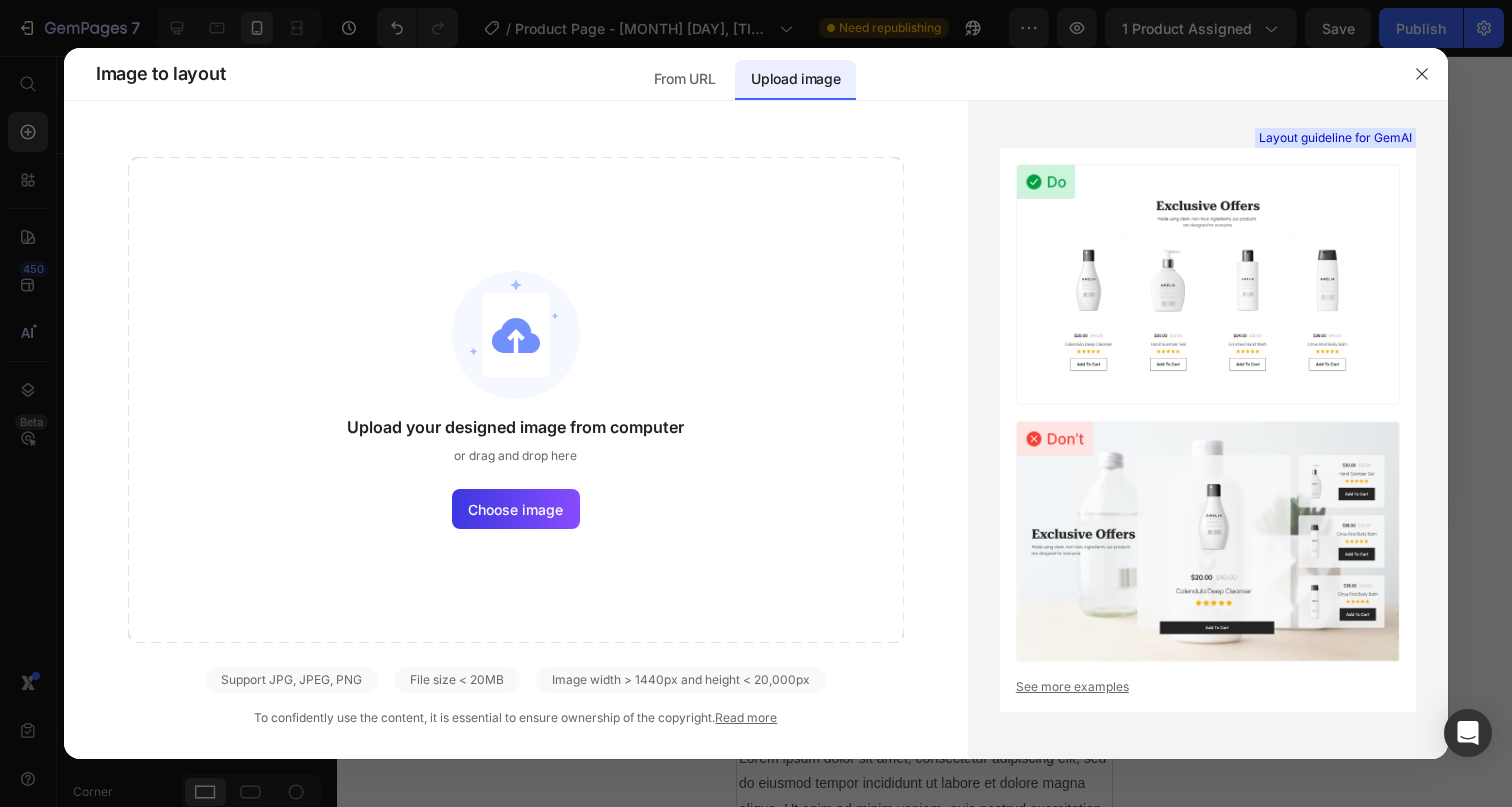 click on "Upload your designed image from computer or drag and drop here Choose image" 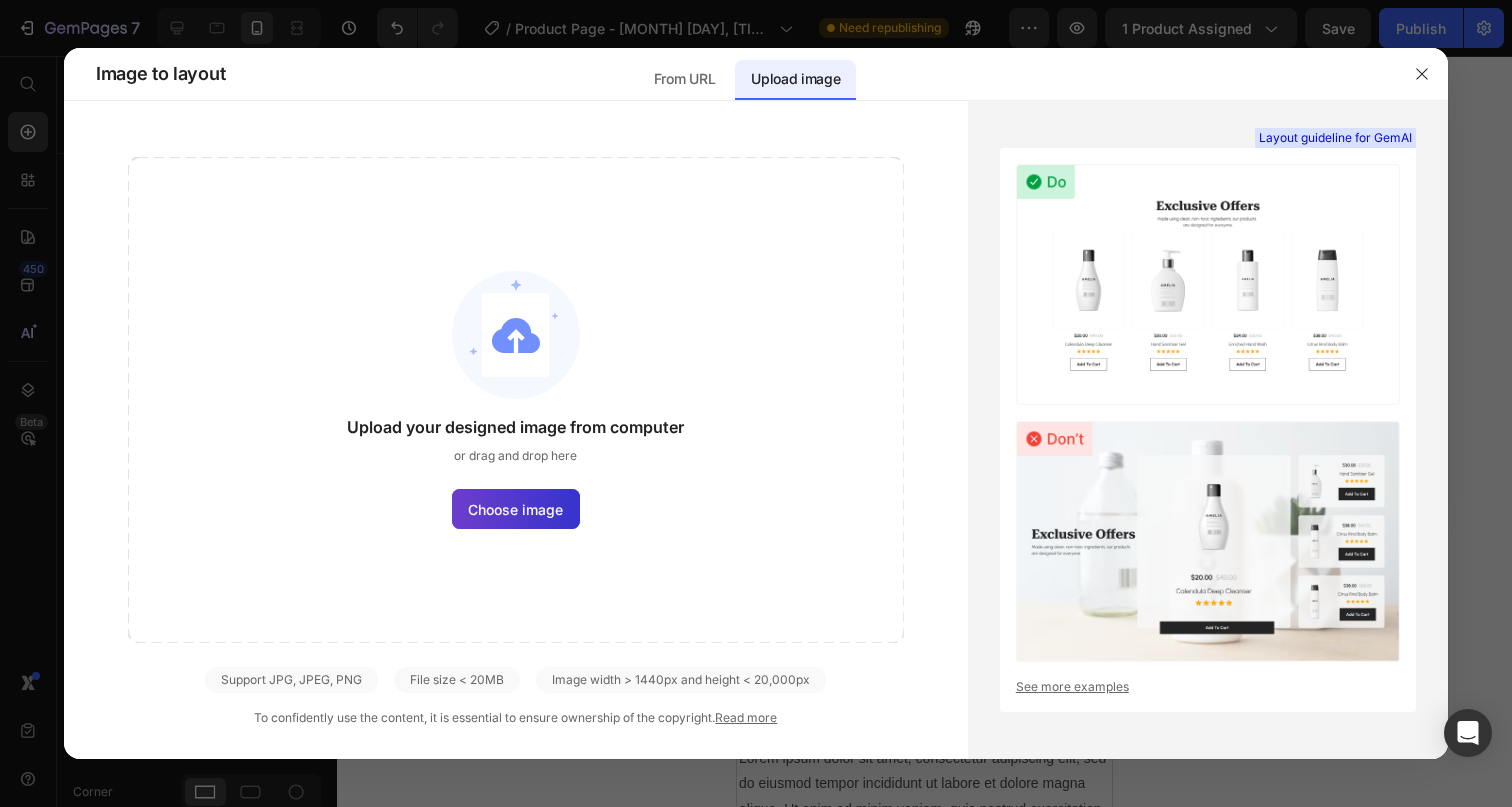 click on "Choose image" at bounding box center [515, 509] 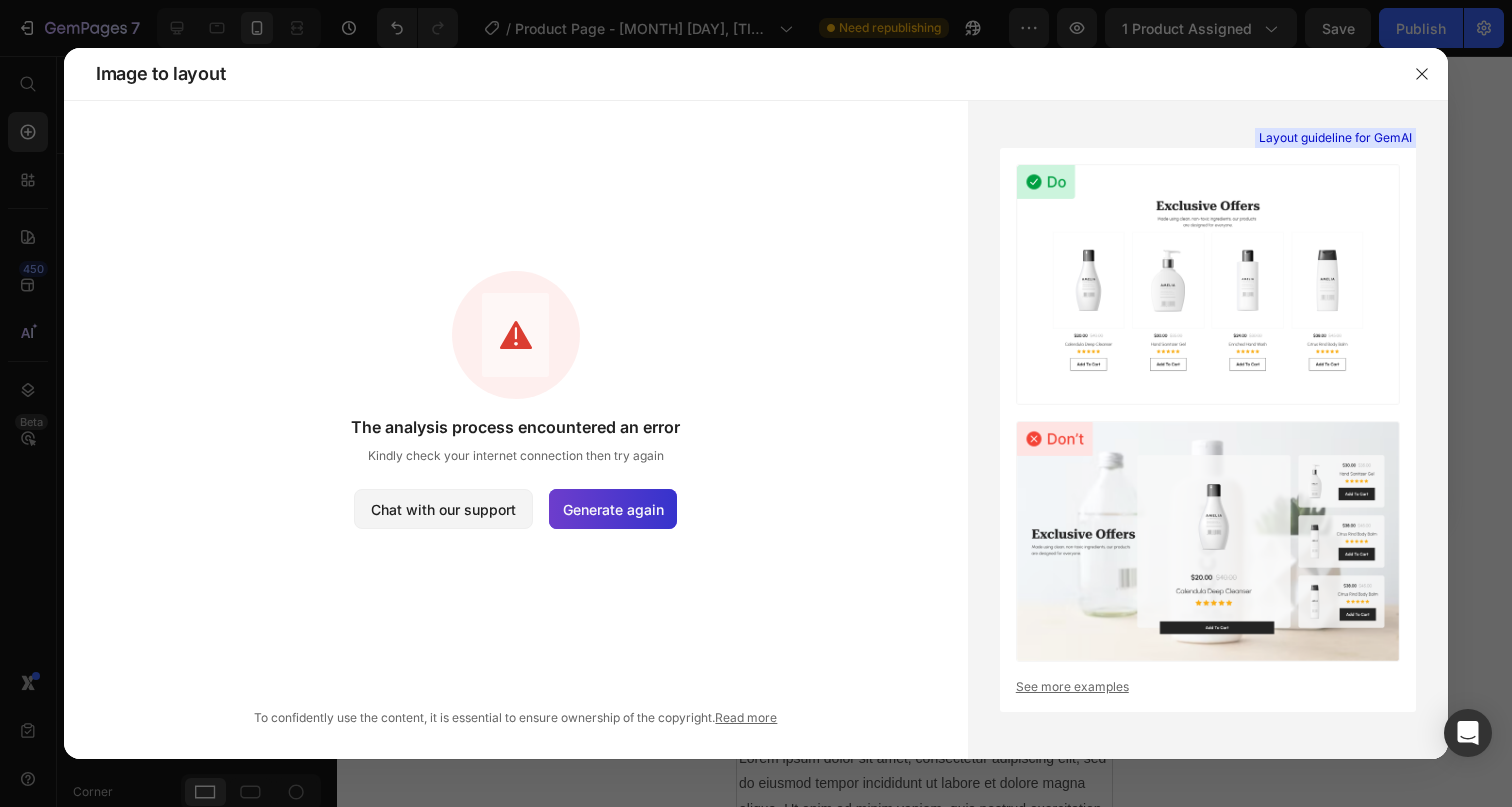click on "Generate again" at bounding box center [613, 509] 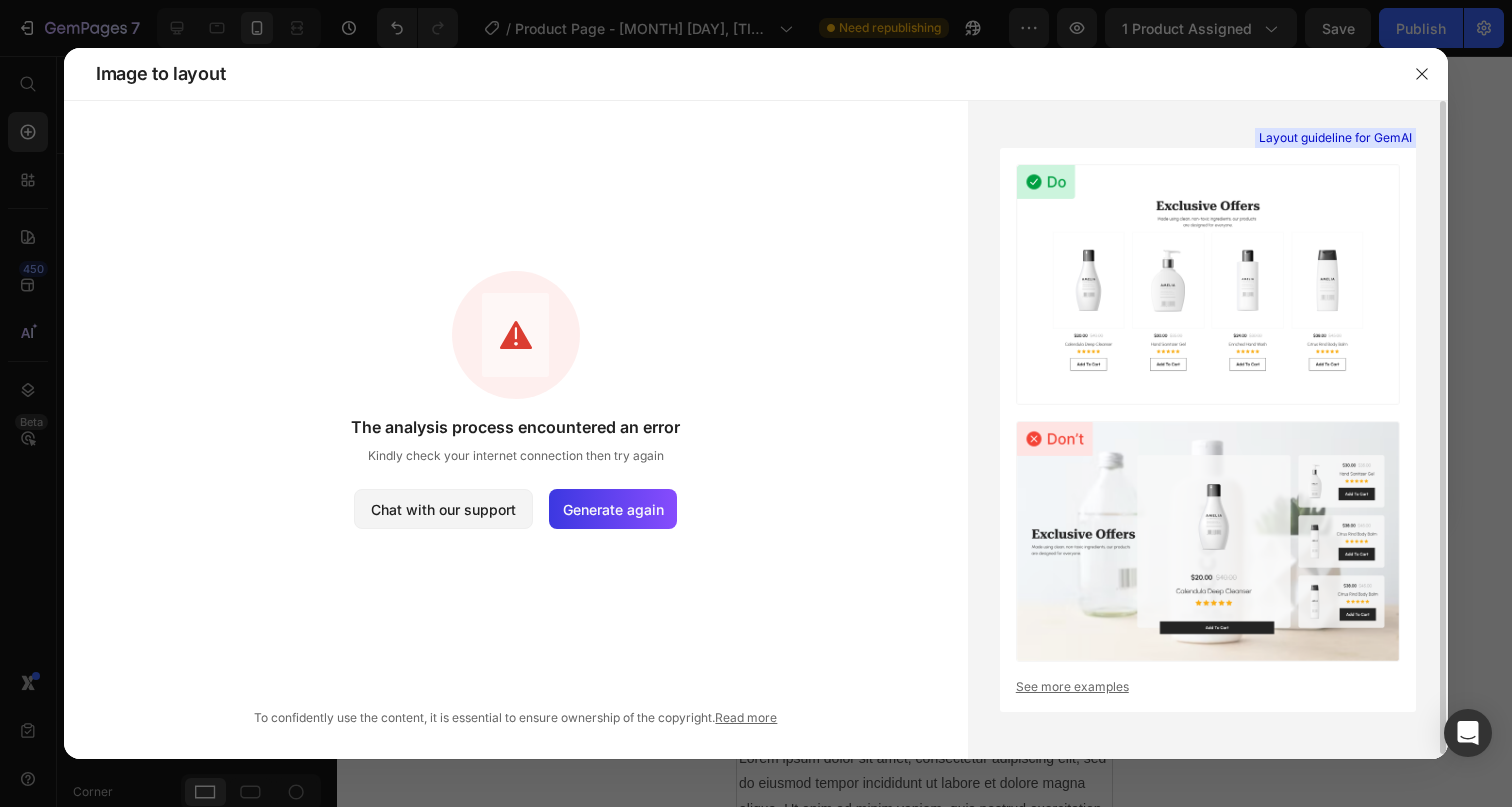 click on "See more examples" at bounding box center (1208, 687) 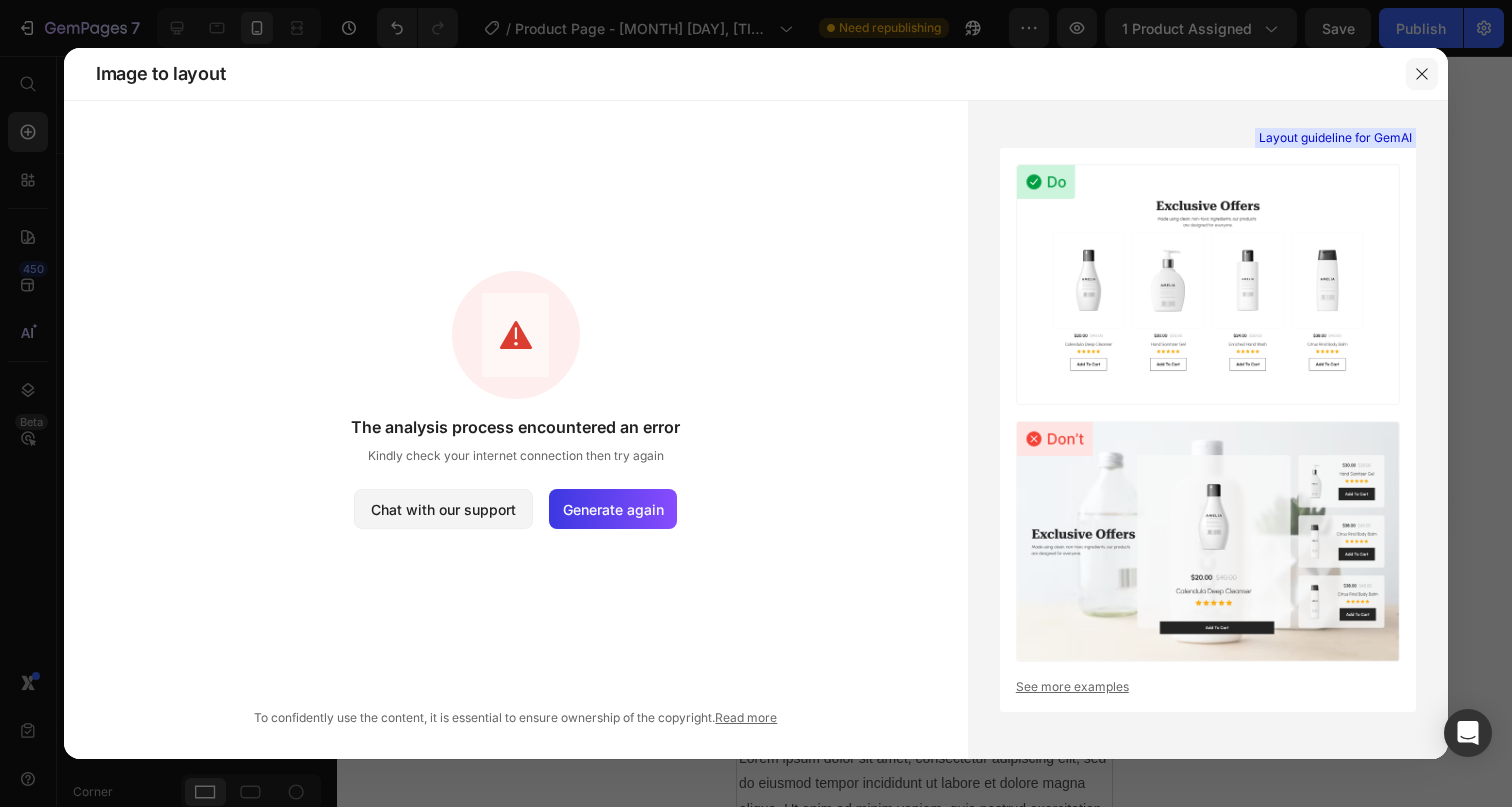 click 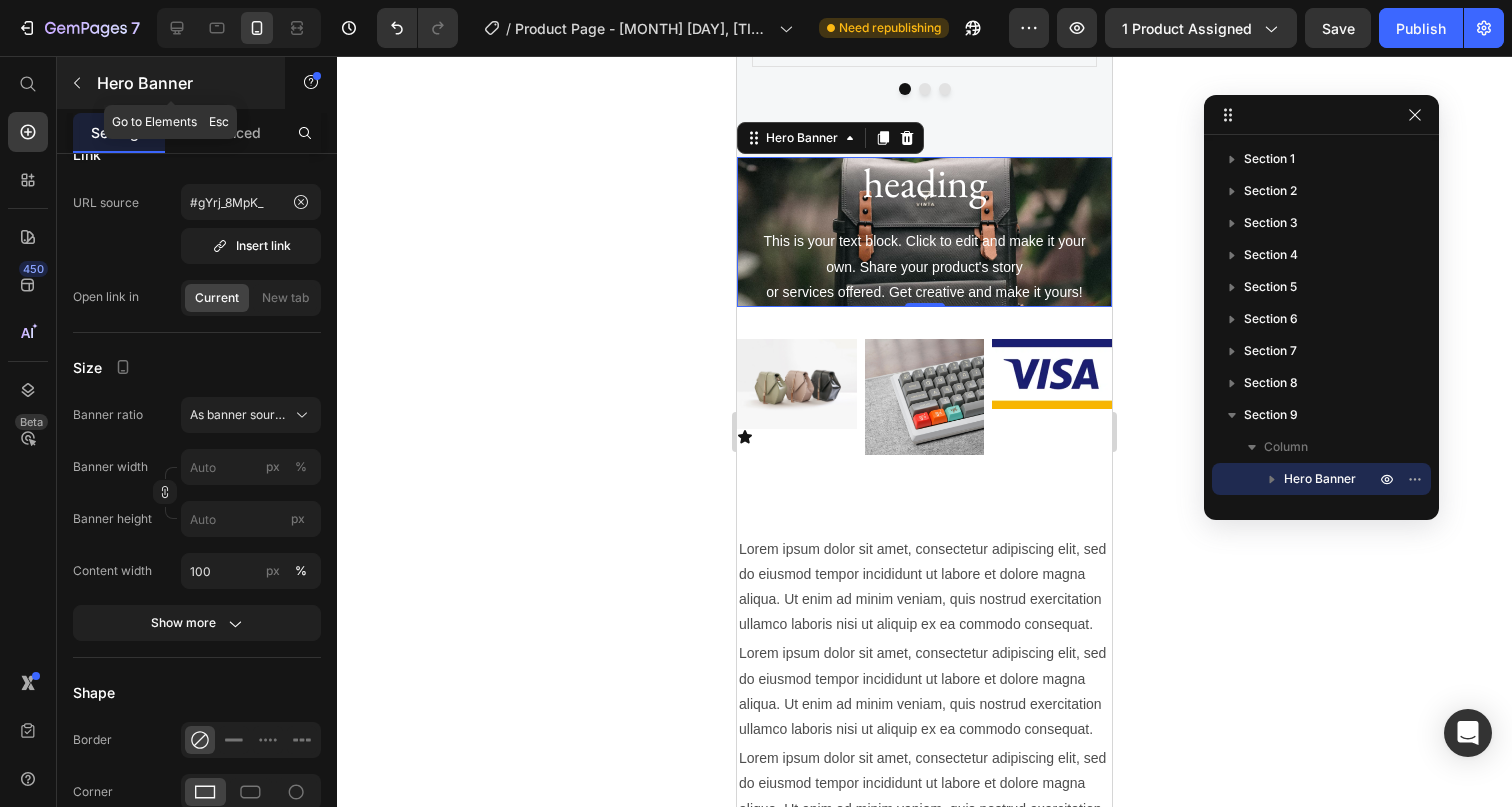 click at bounding box center [77, 83] 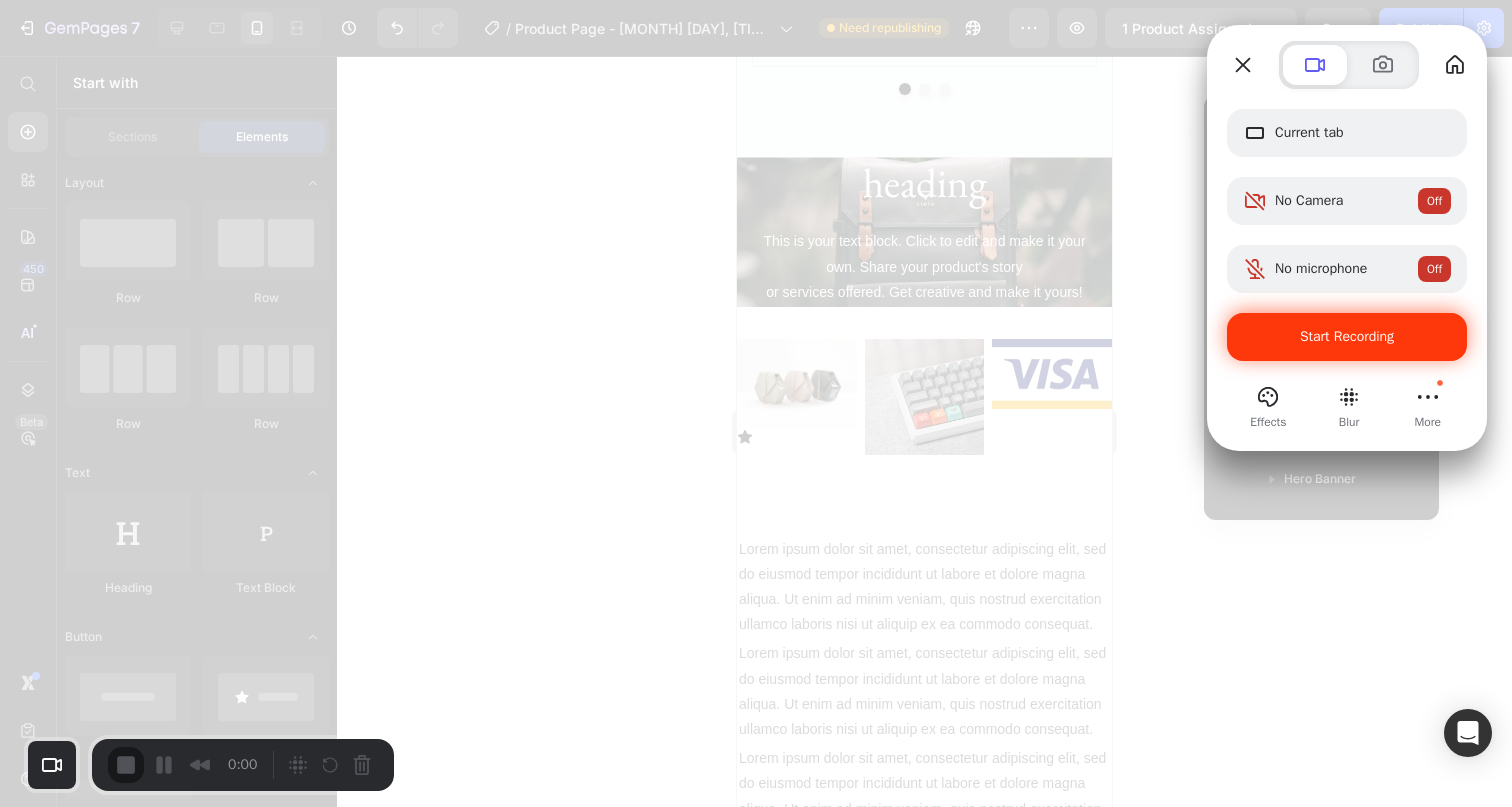 click on "Start Recording" at bounding box center [1347, 337] 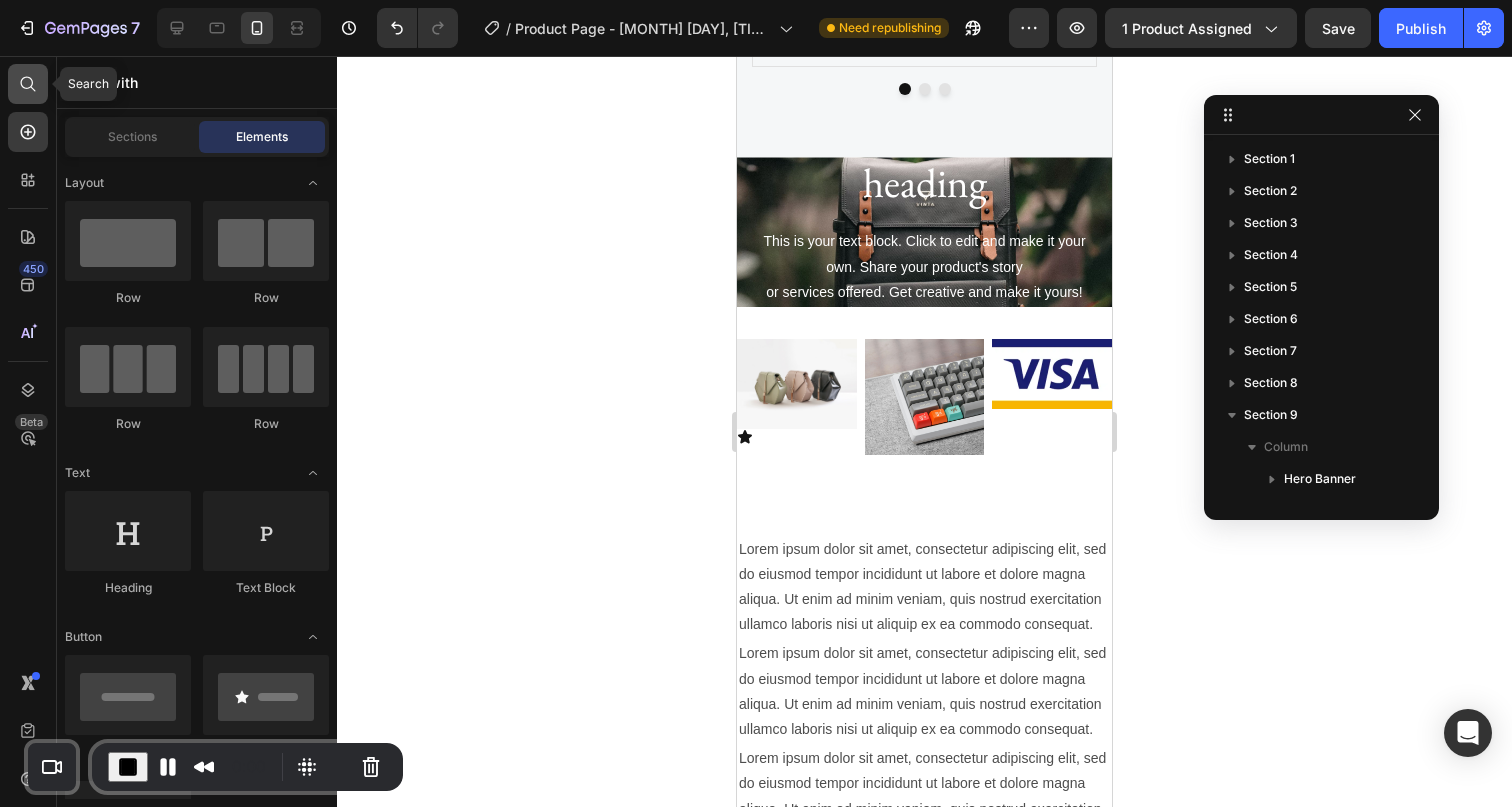 click 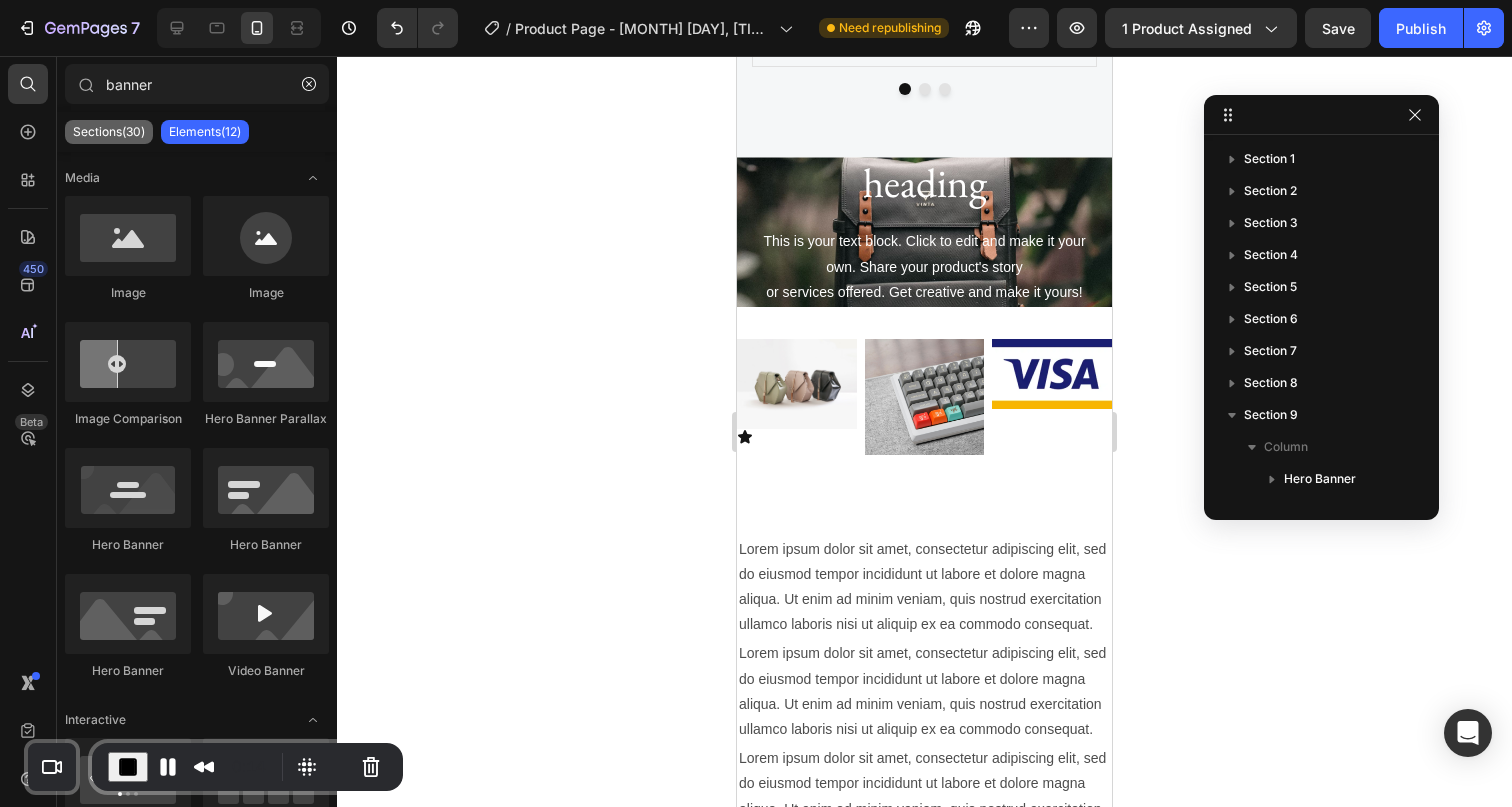 type on "banner" 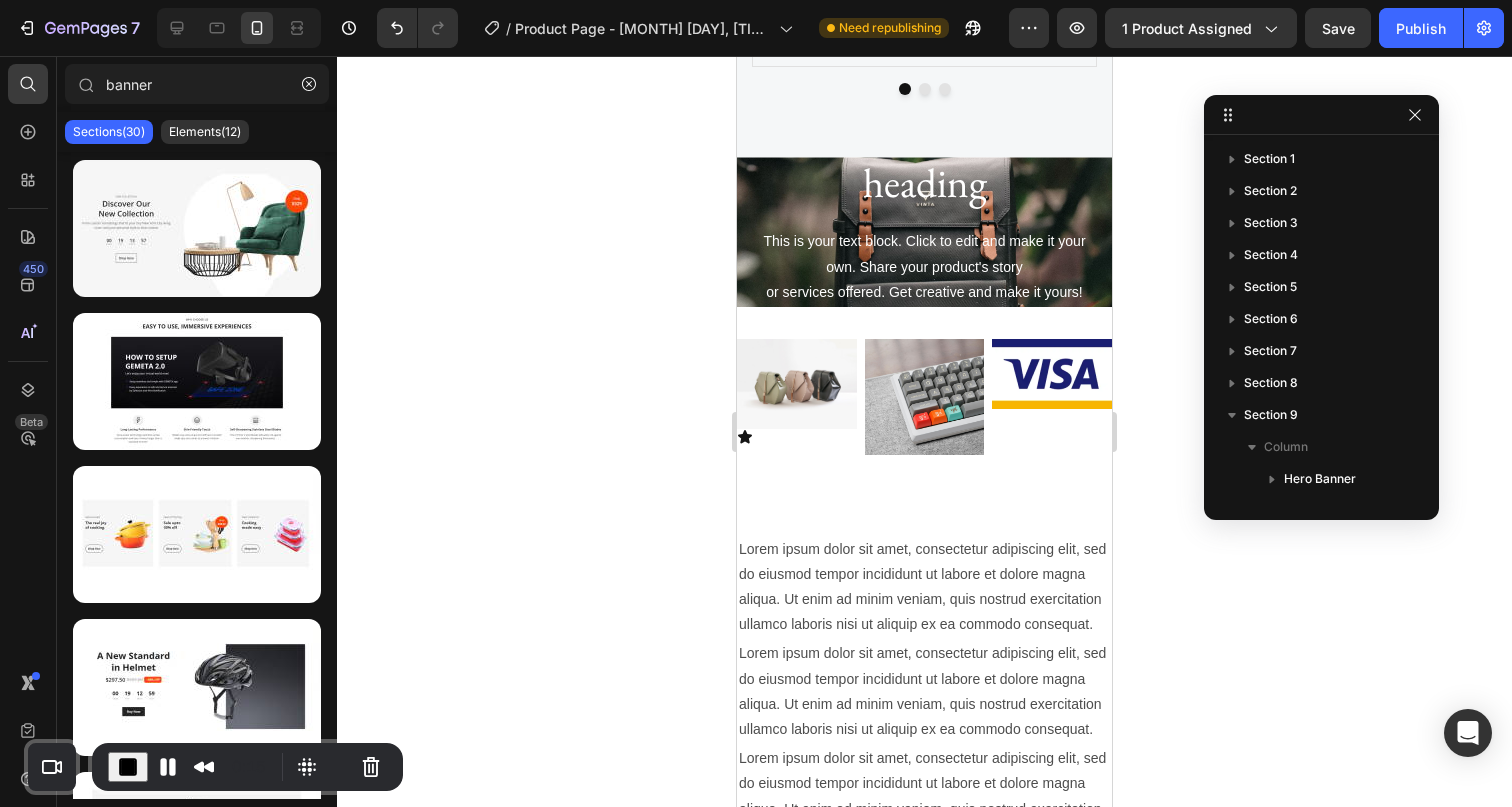 click on "Sections(30) Elements(12) Apps(0)" 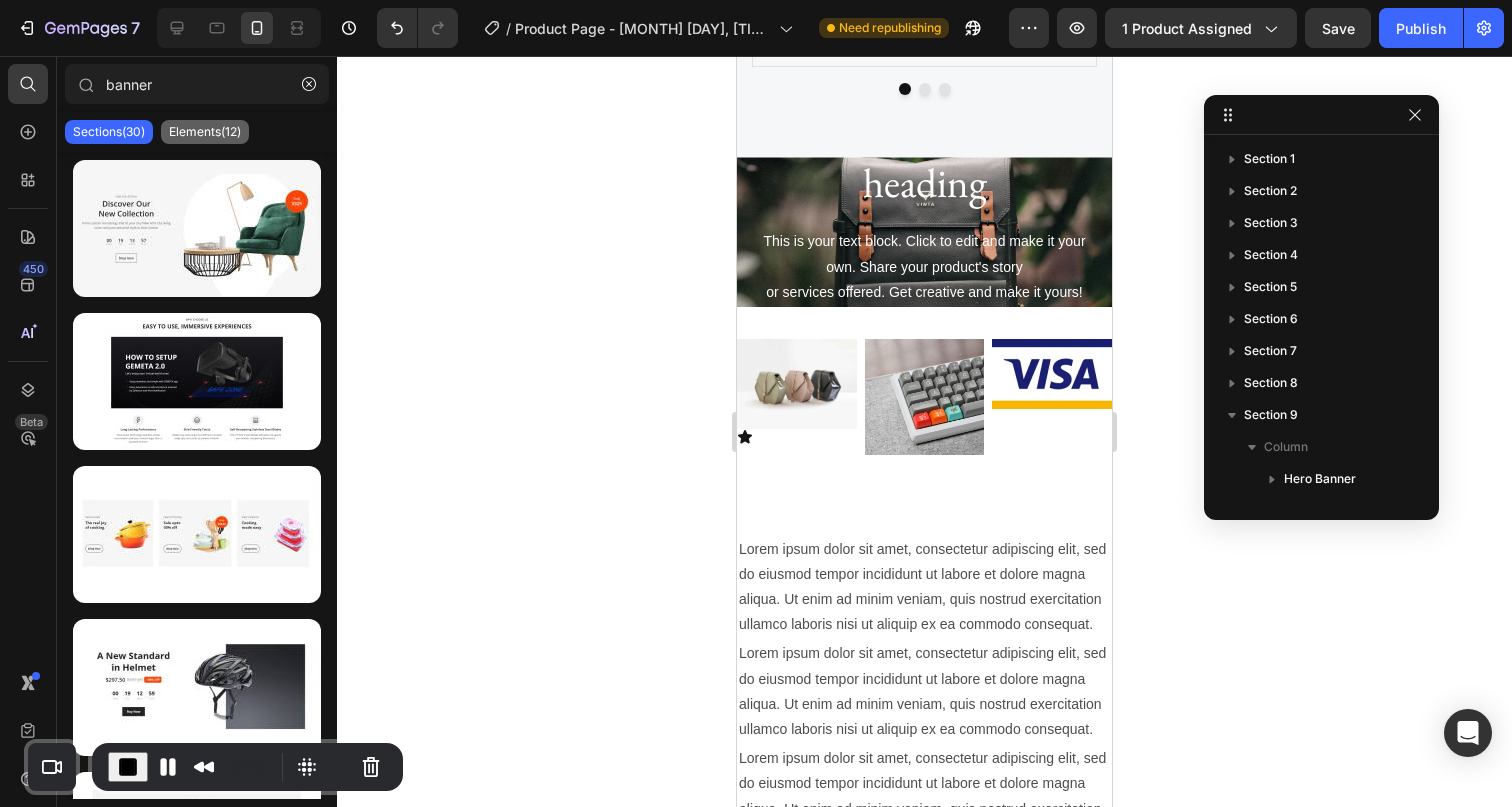 click on "Elements(12)" at bounding box center [205, 132] 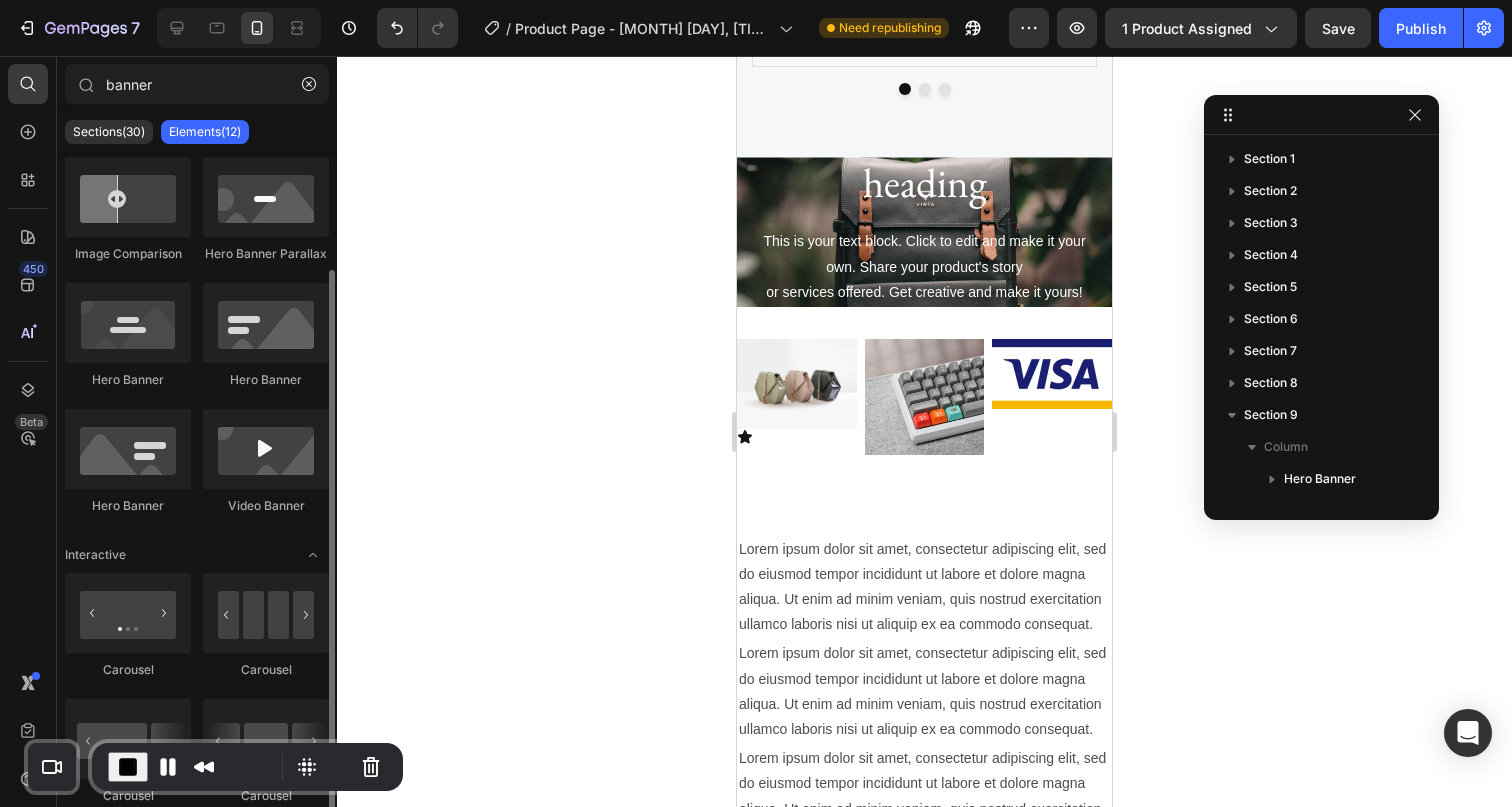 scroll, scrollTop: 0, scrollLeft: 0, axis: both 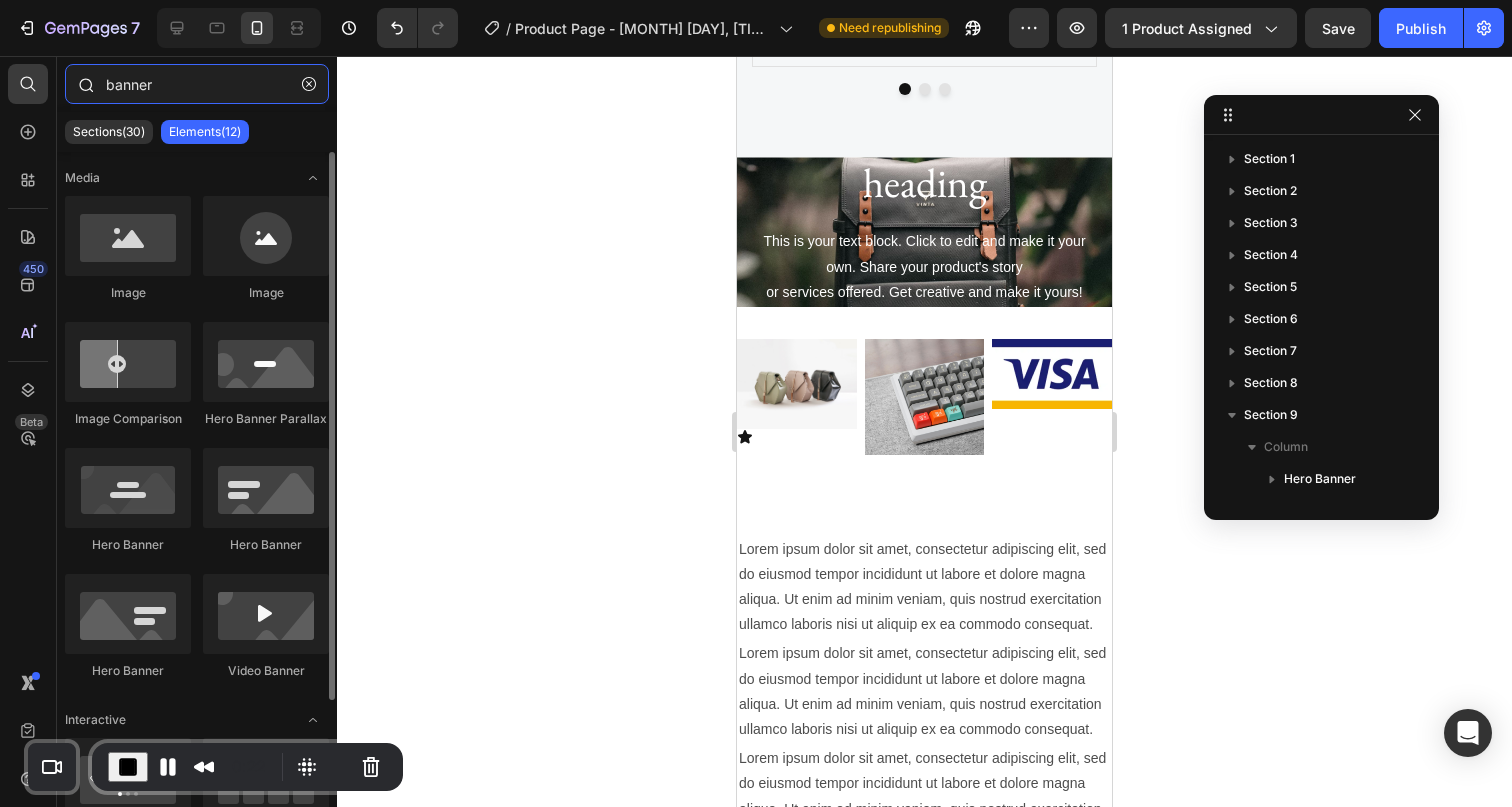 click on "banner" at bounding box center (197, 84) 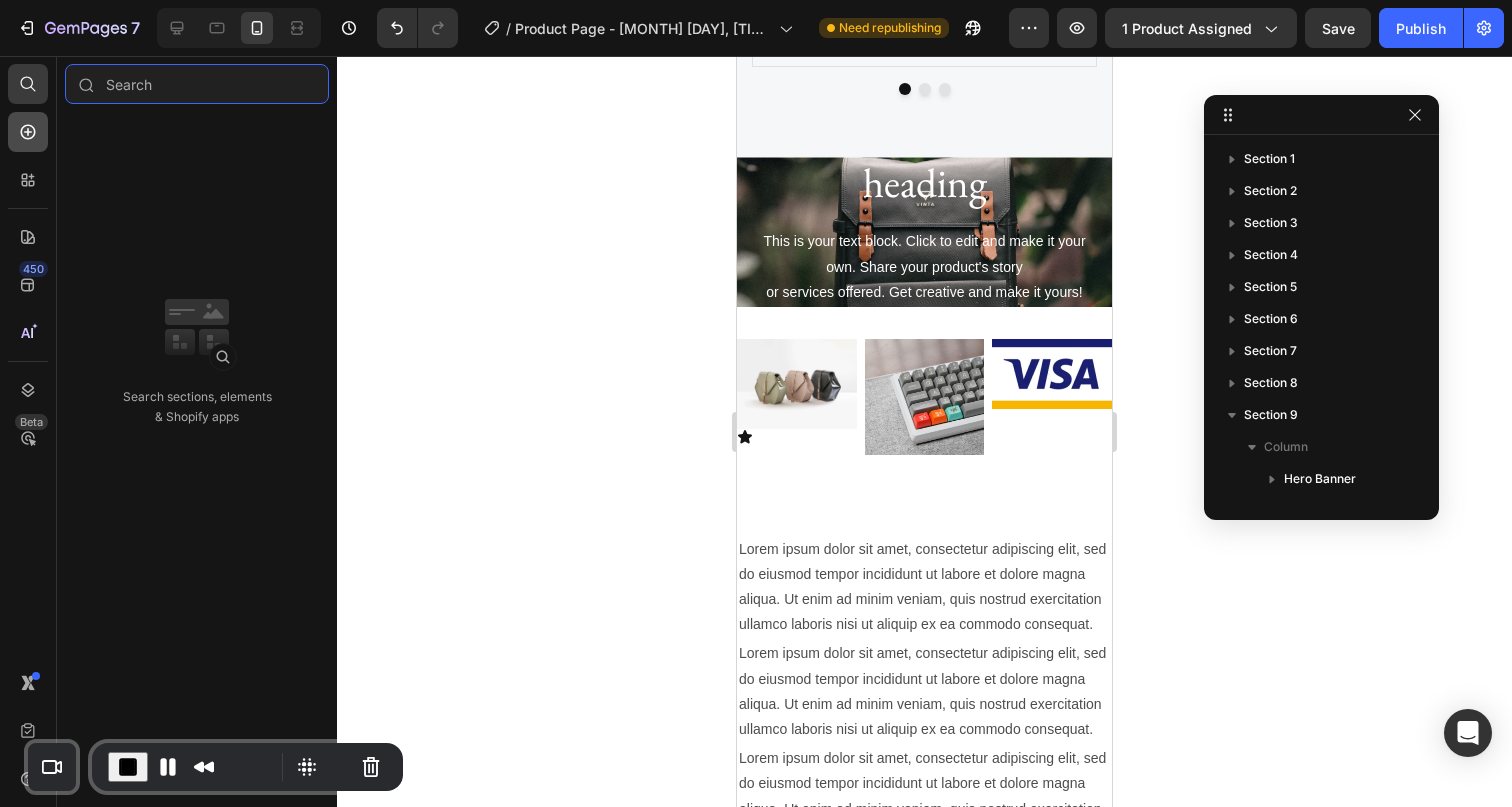type 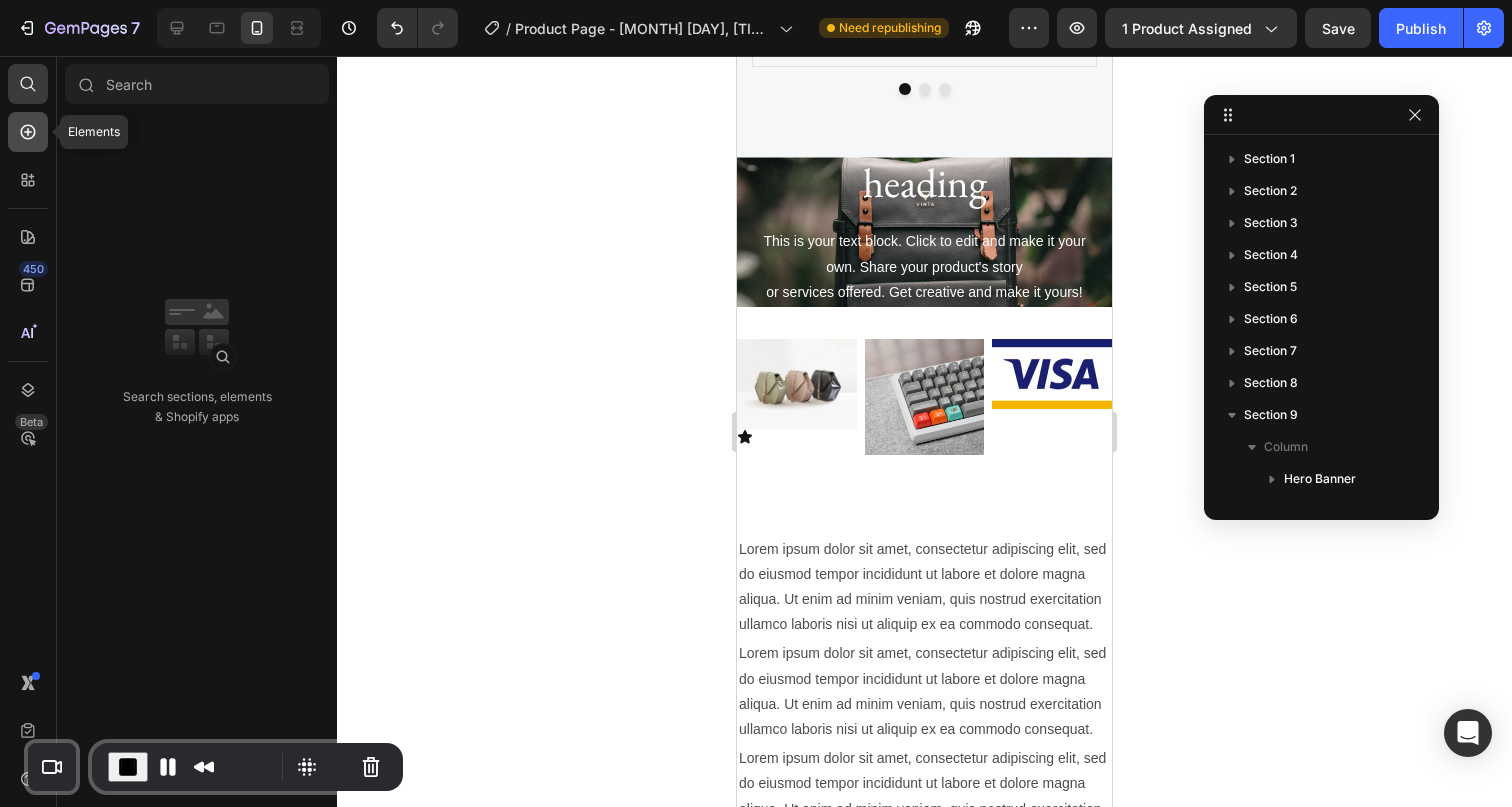 click 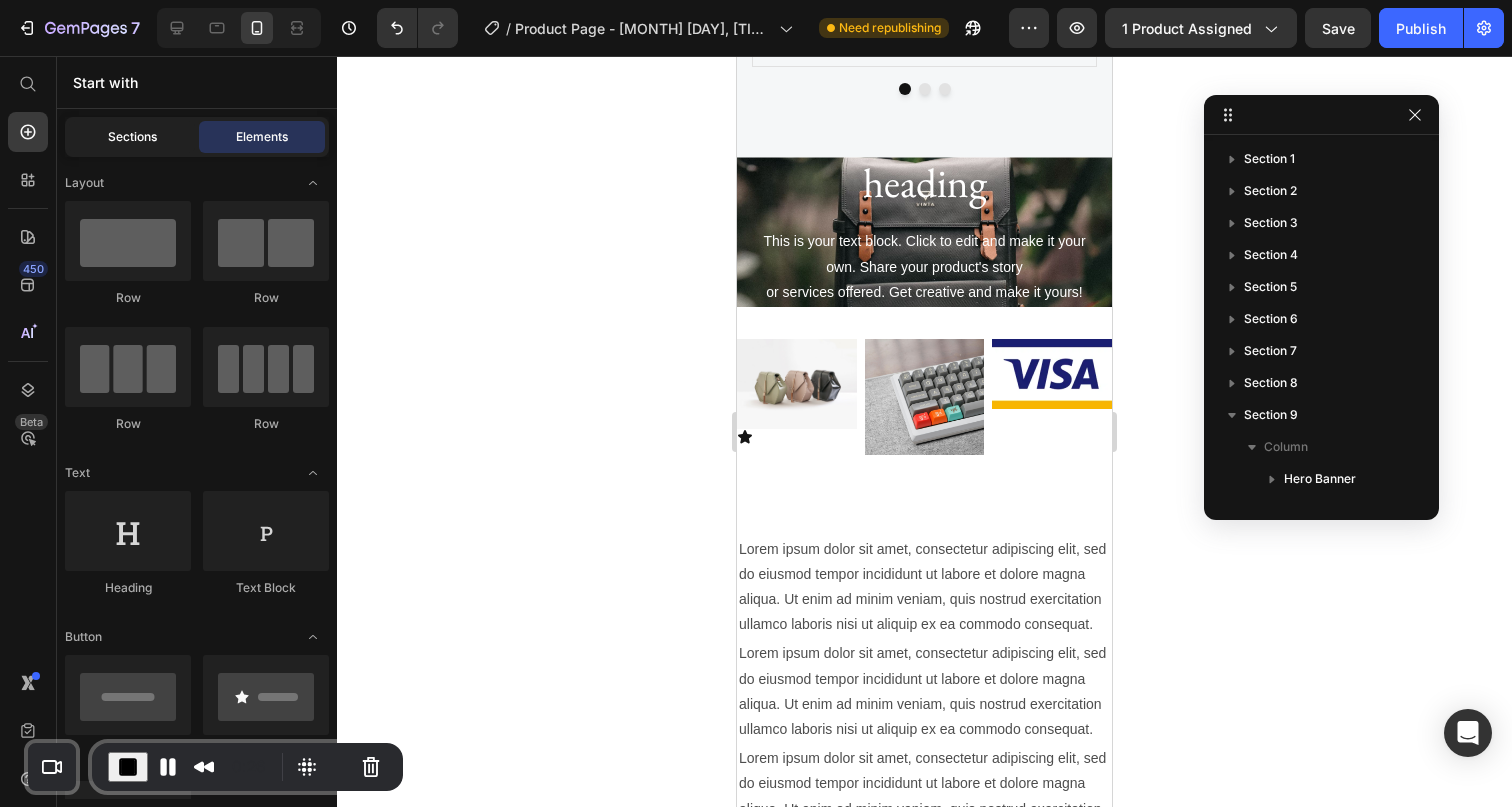click on "Sections" 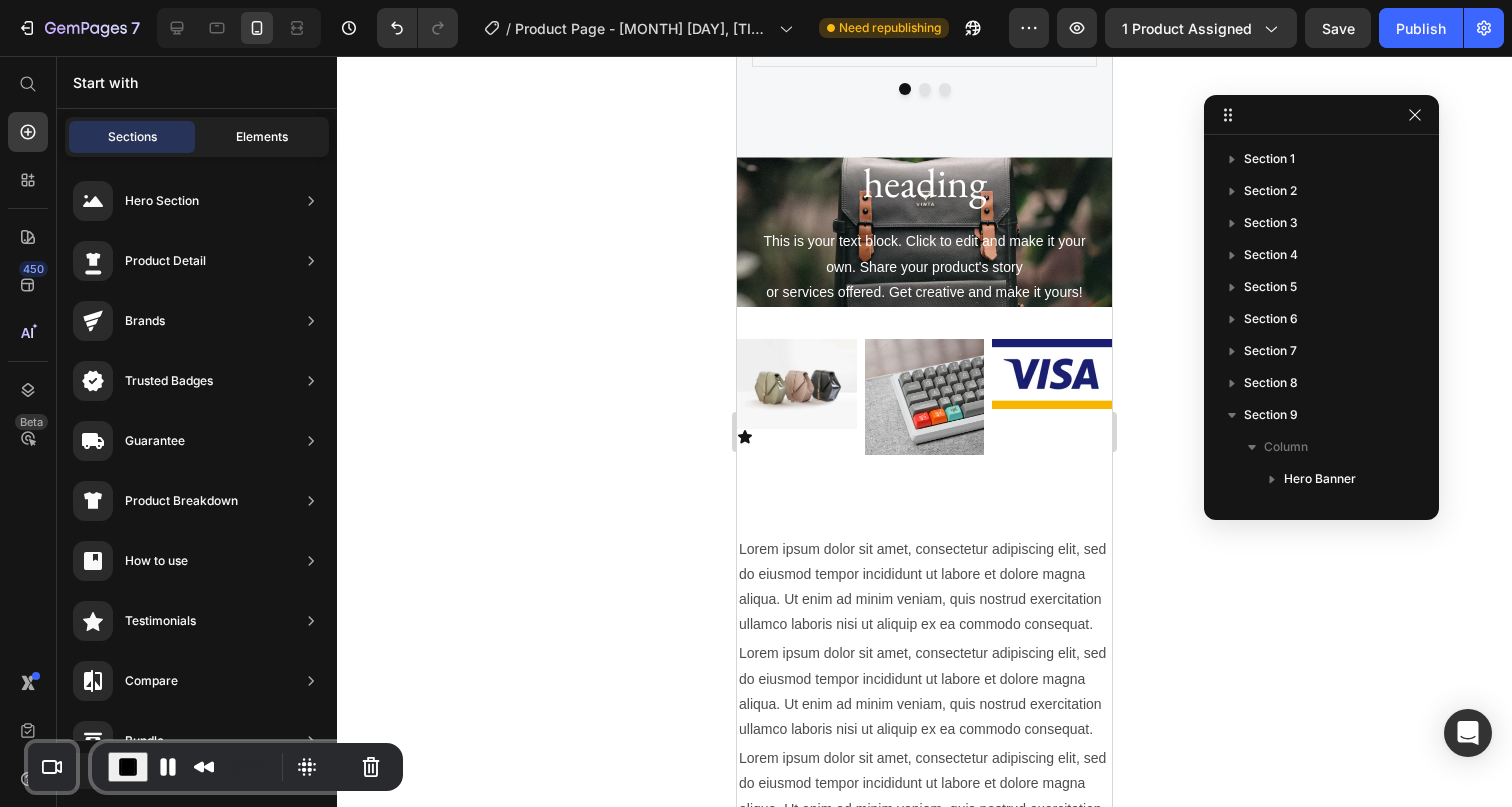 click on "Elements" at bounding box center [262, 137] 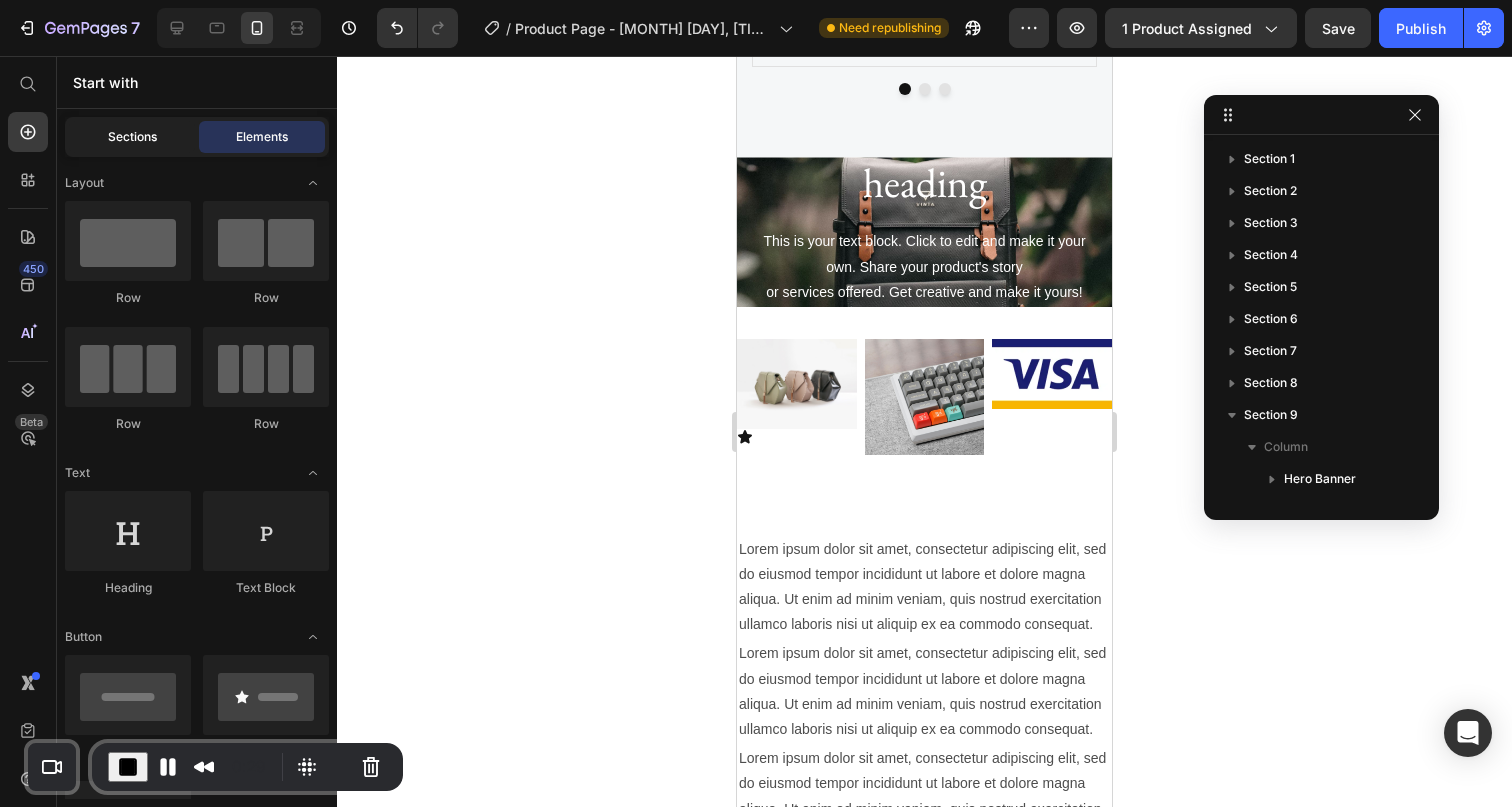 click on "Sections" at bounding box center (132, 137) 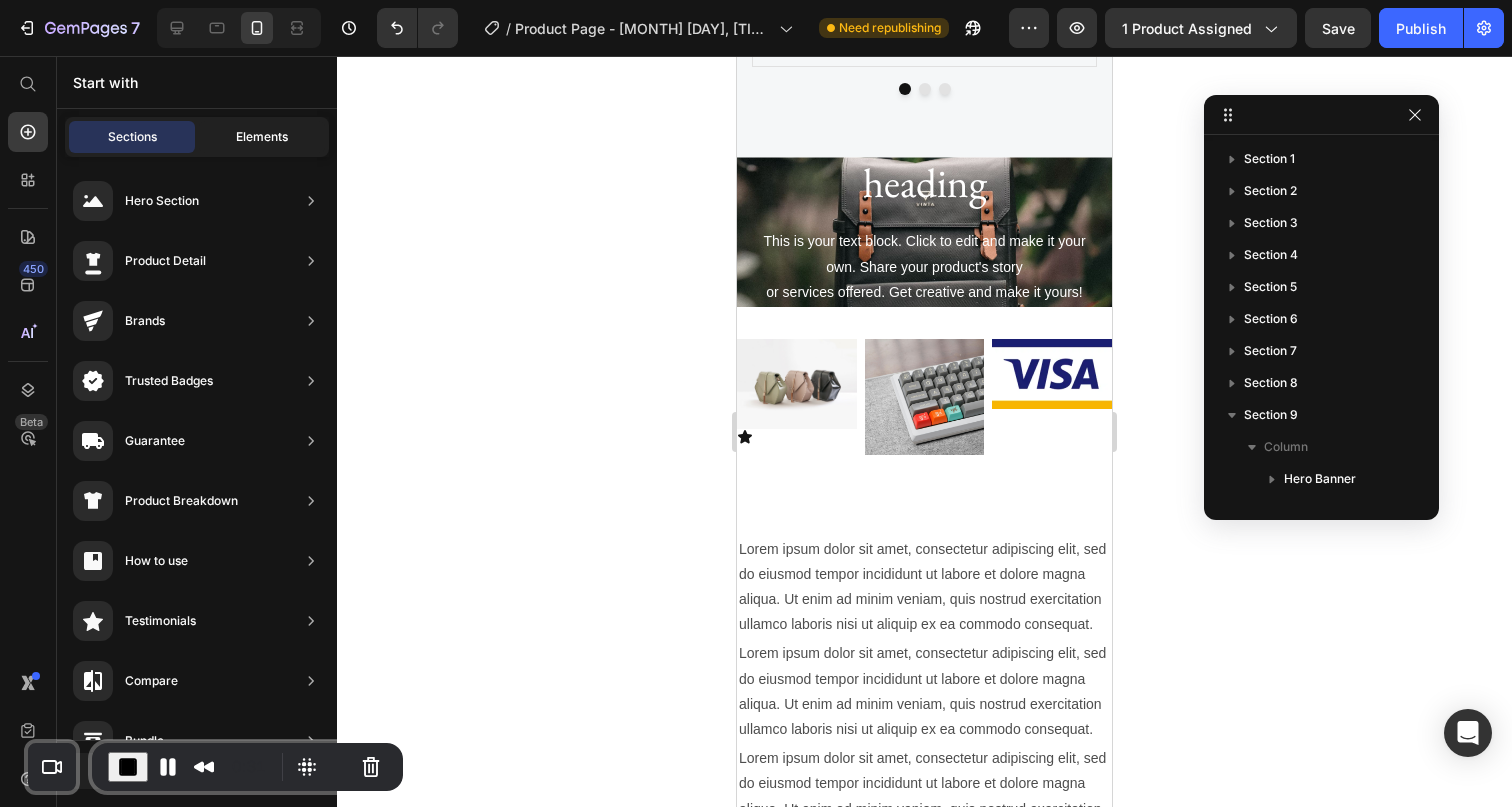 click on "Elements" 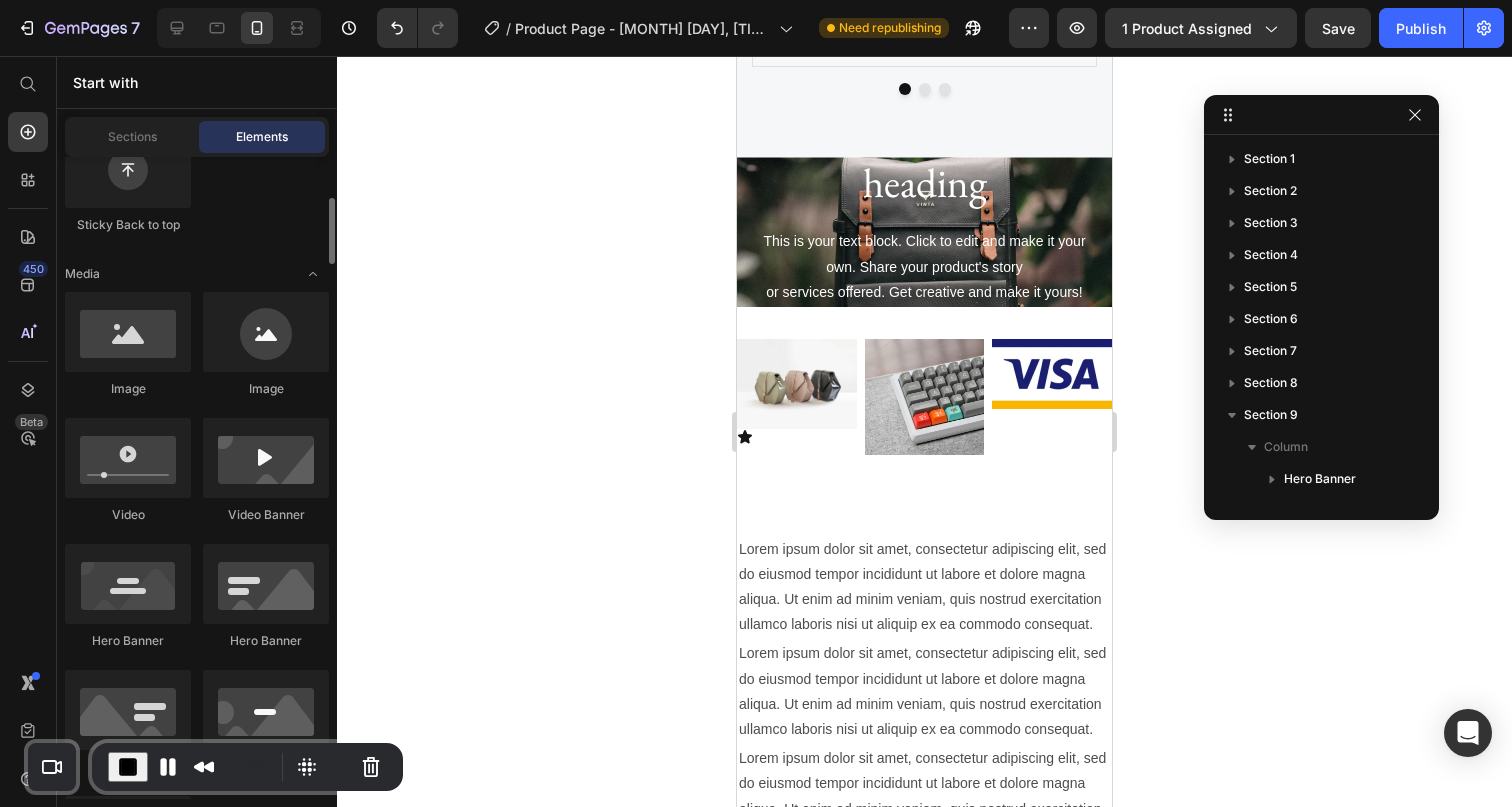 scroll, scrollTop: 679, scrollLeft: 0, axis: vertical 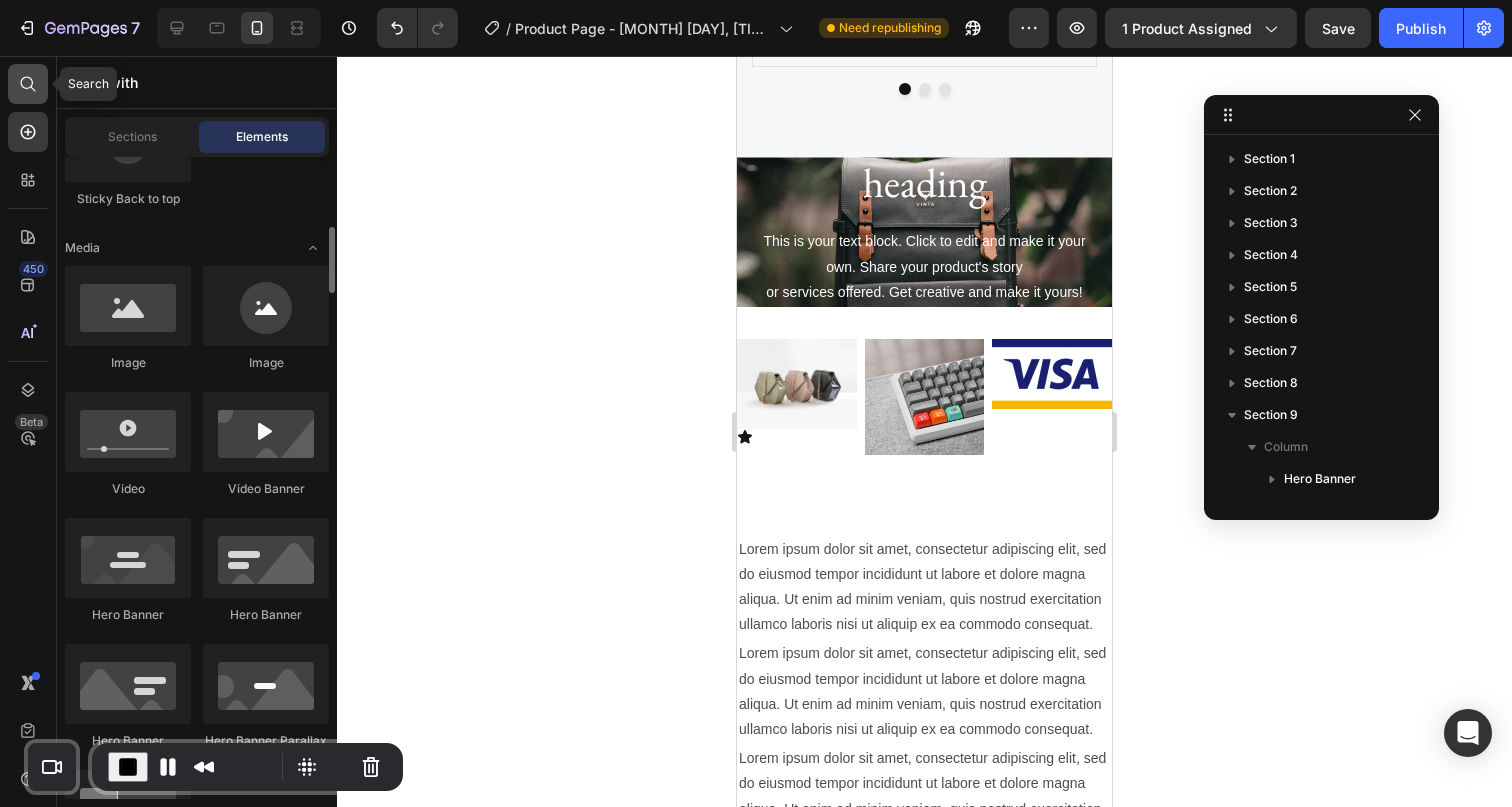 click 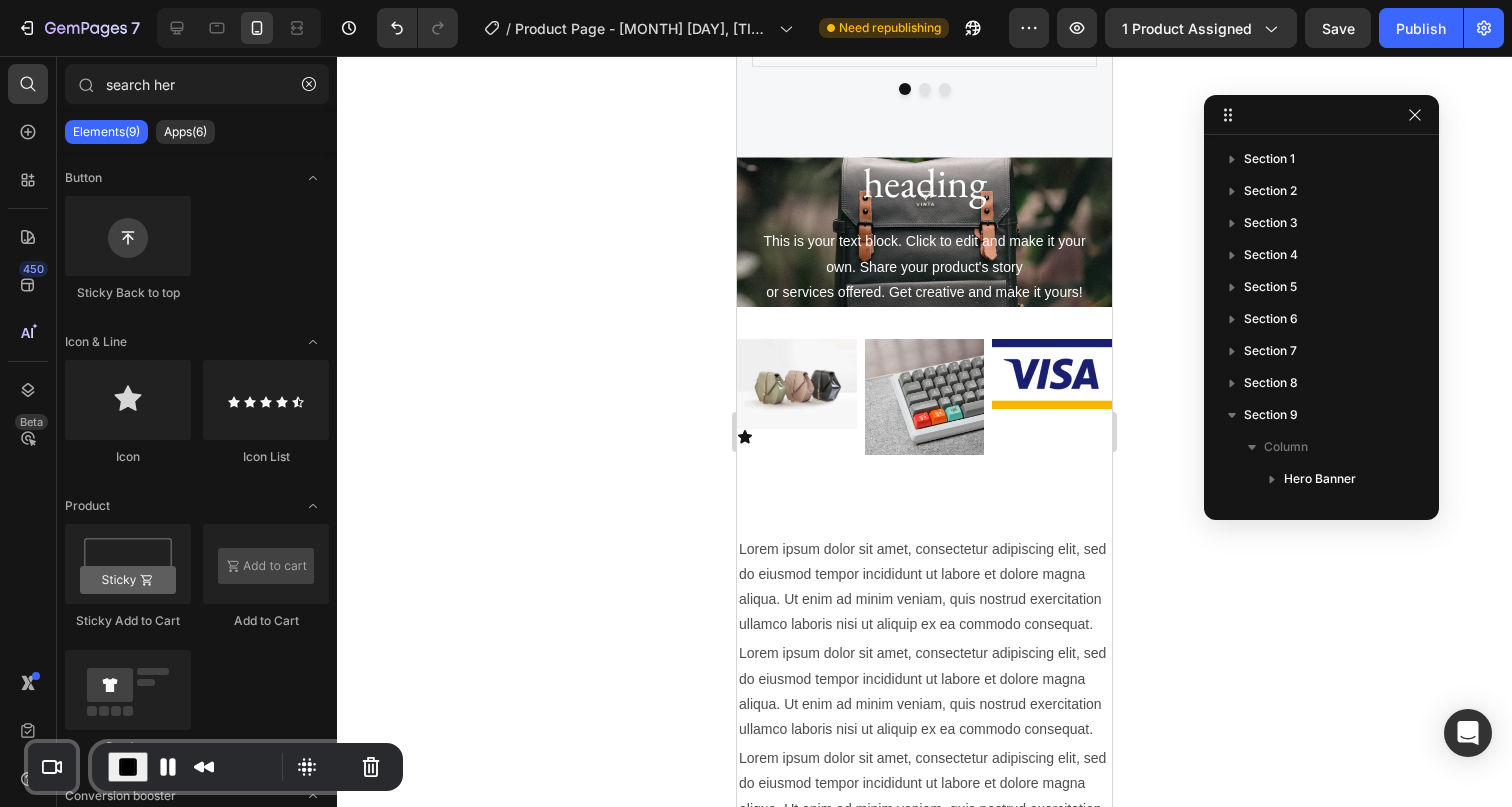 type on "search here" 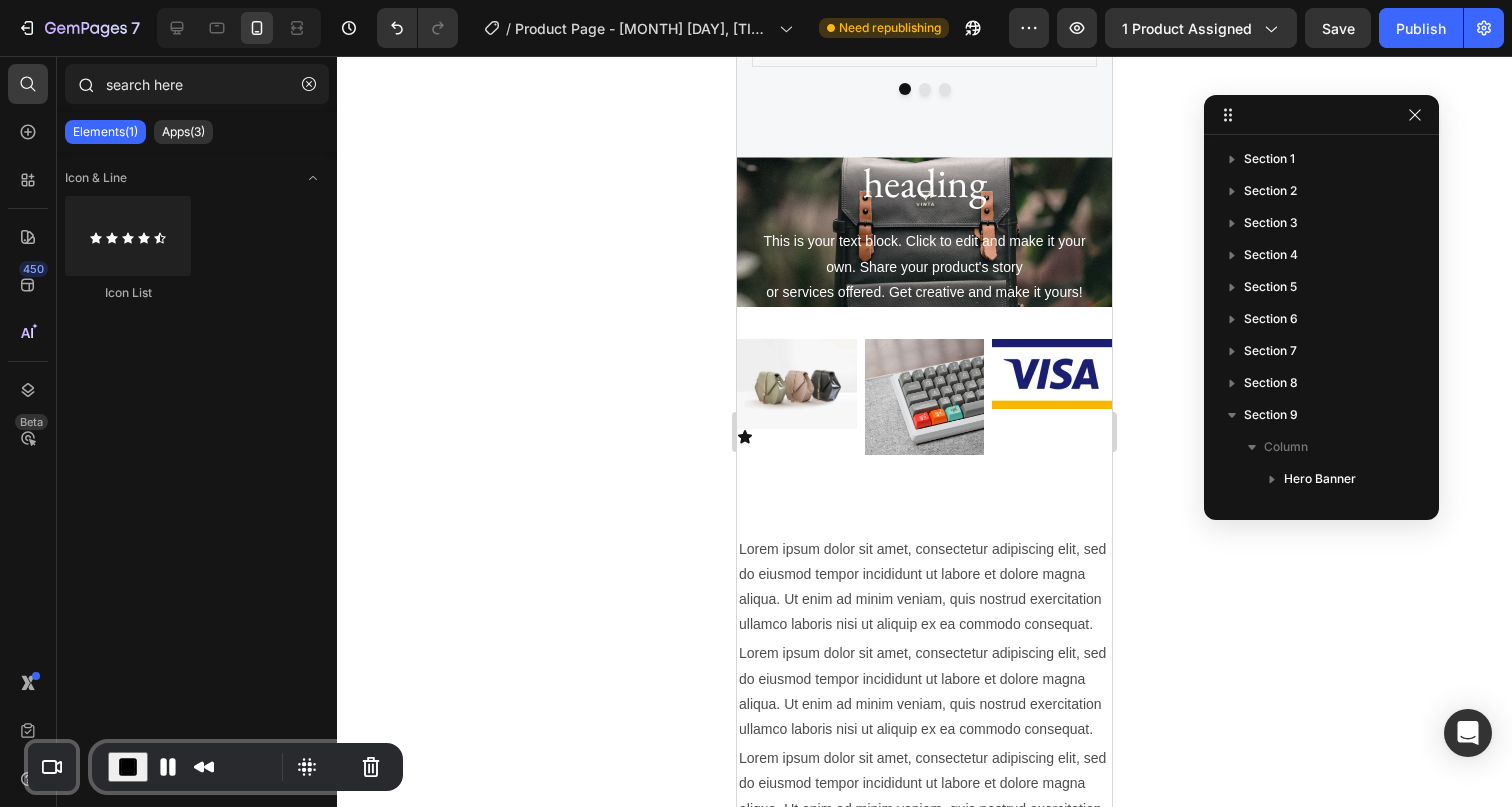 type 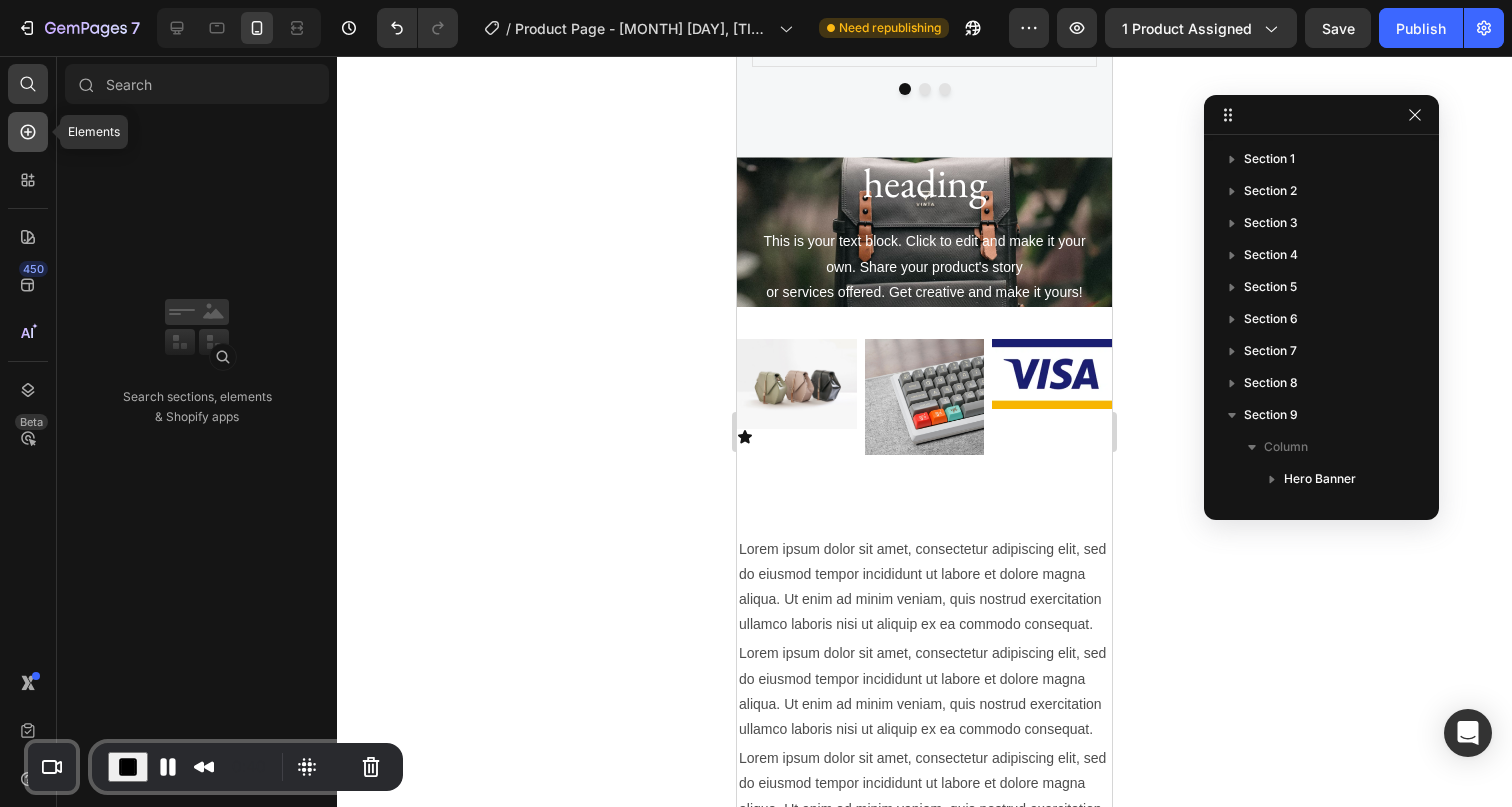 click 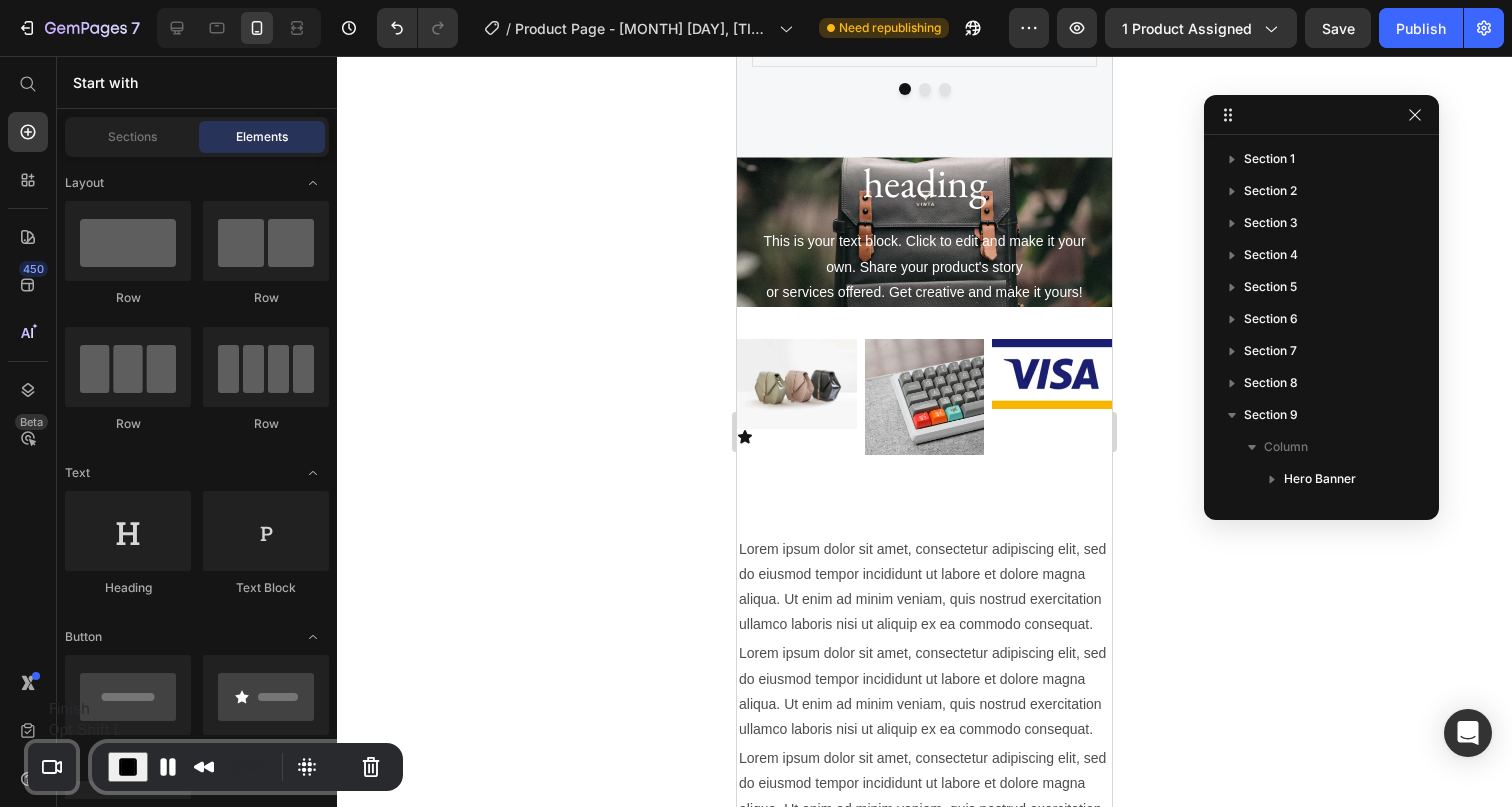 click at bounding box center (128, 767) 